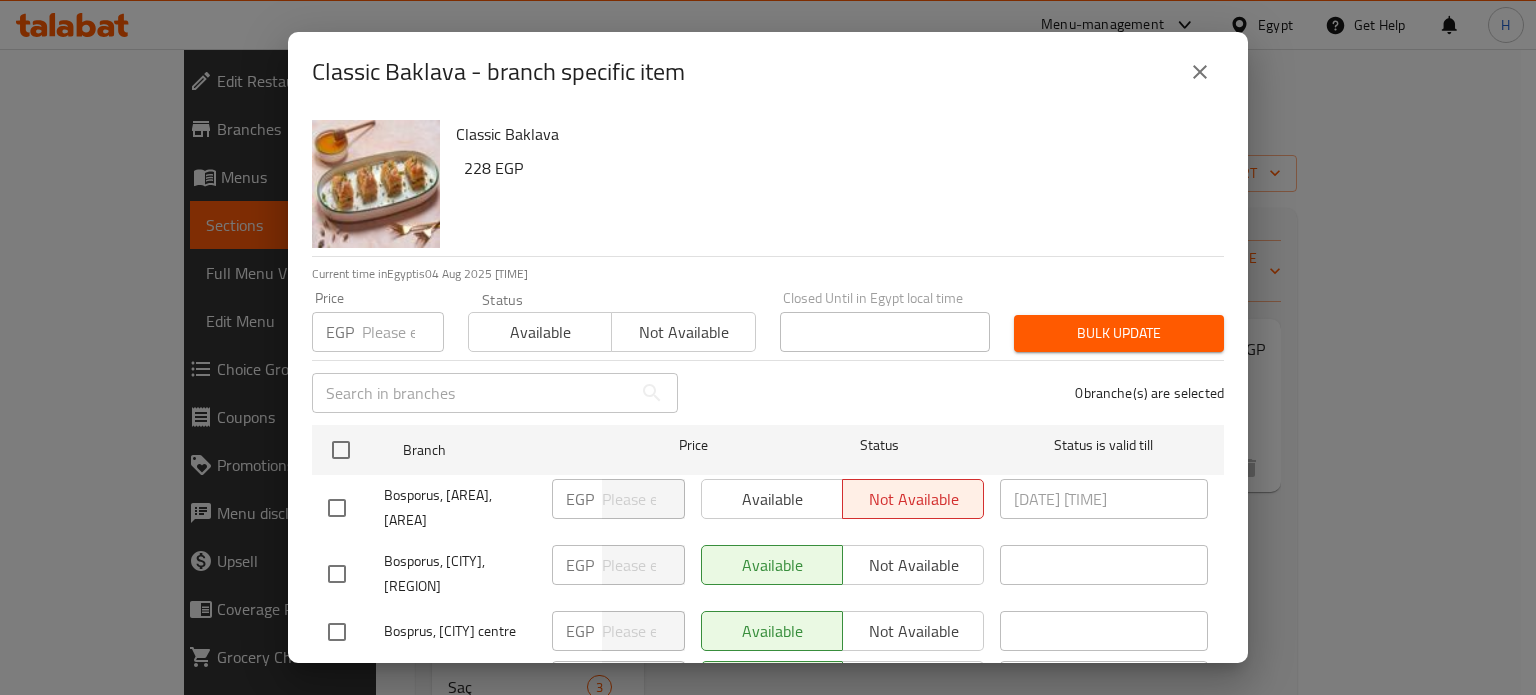 scroll, scrollTop: 0, scrollLeft: 0, axis: both 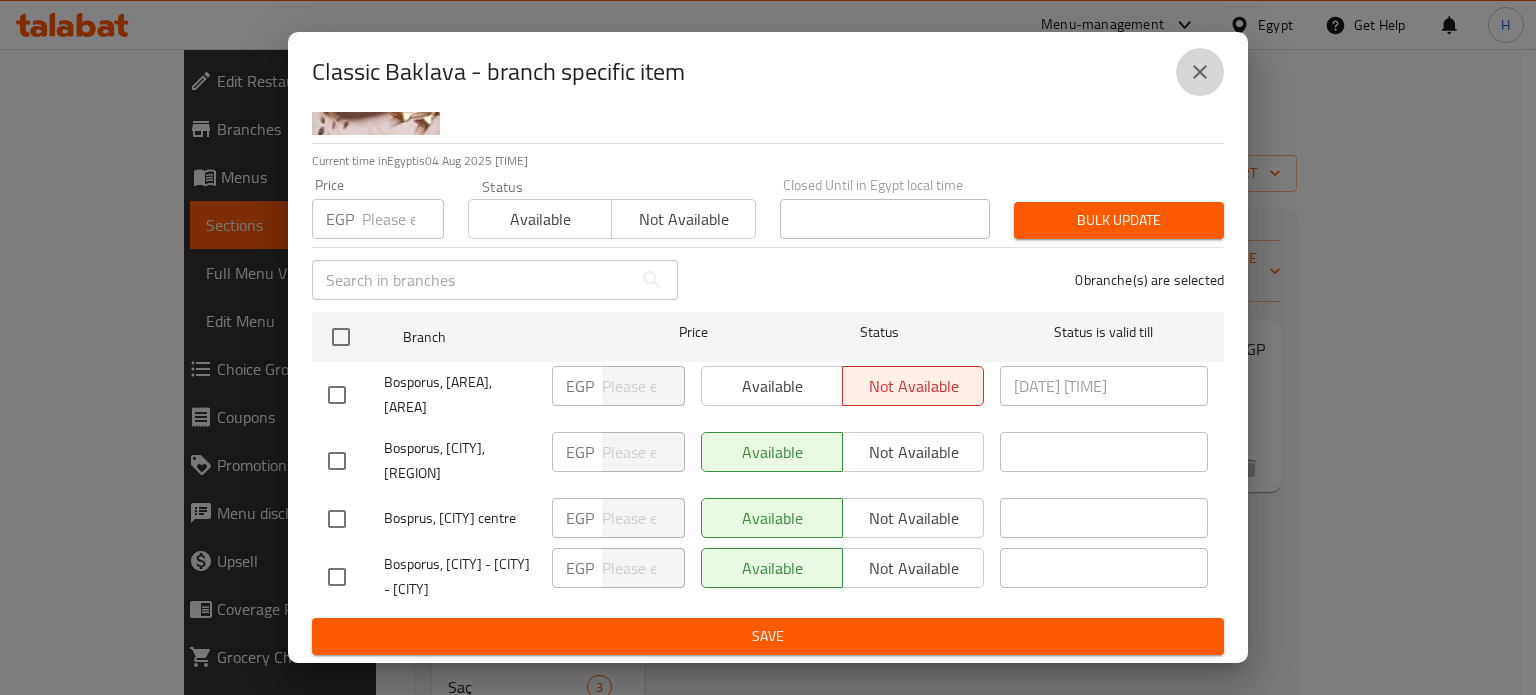click 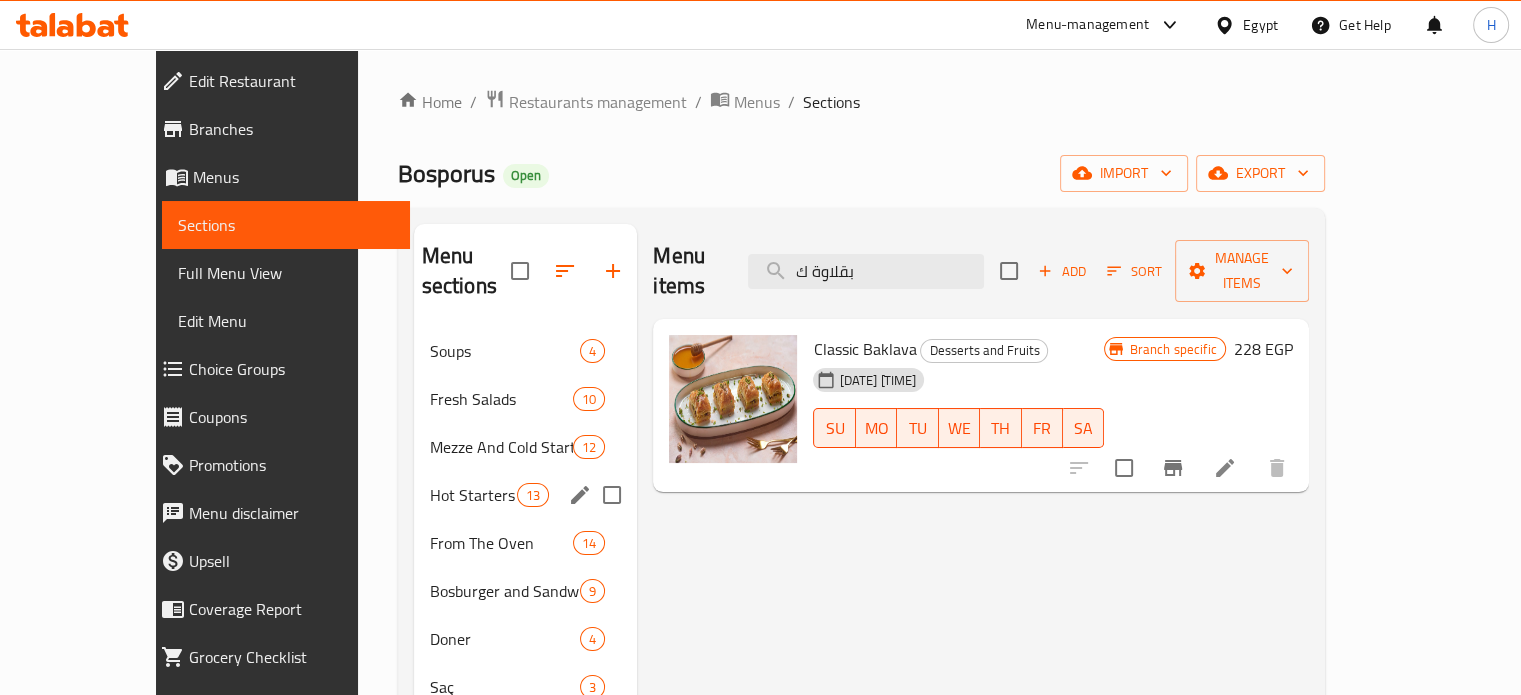 scroll, scrollTop: 200, scrollLeft: 0, axis: vertical 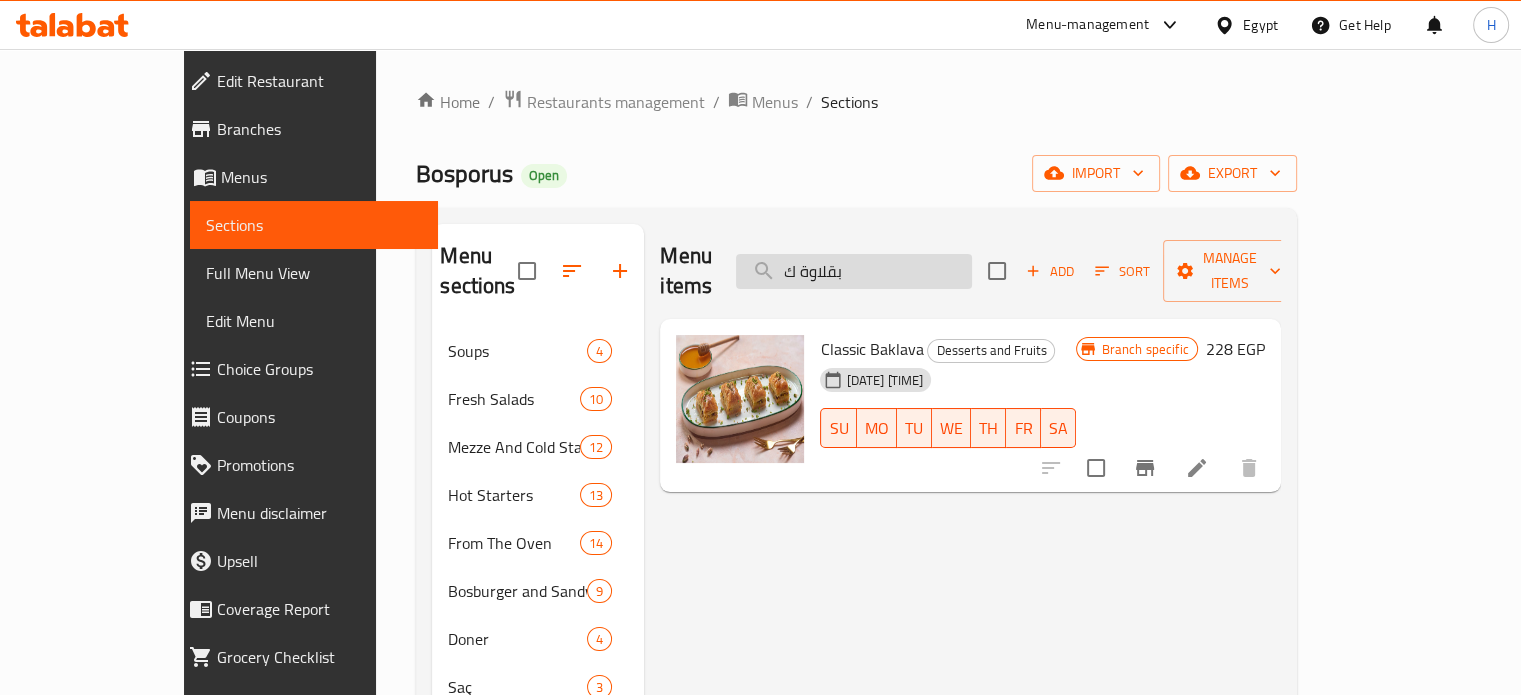 drag, startPoint x: 840, startPoint y: 259, endPoint x: 806, endPoint y: 260, distance: 34.0147 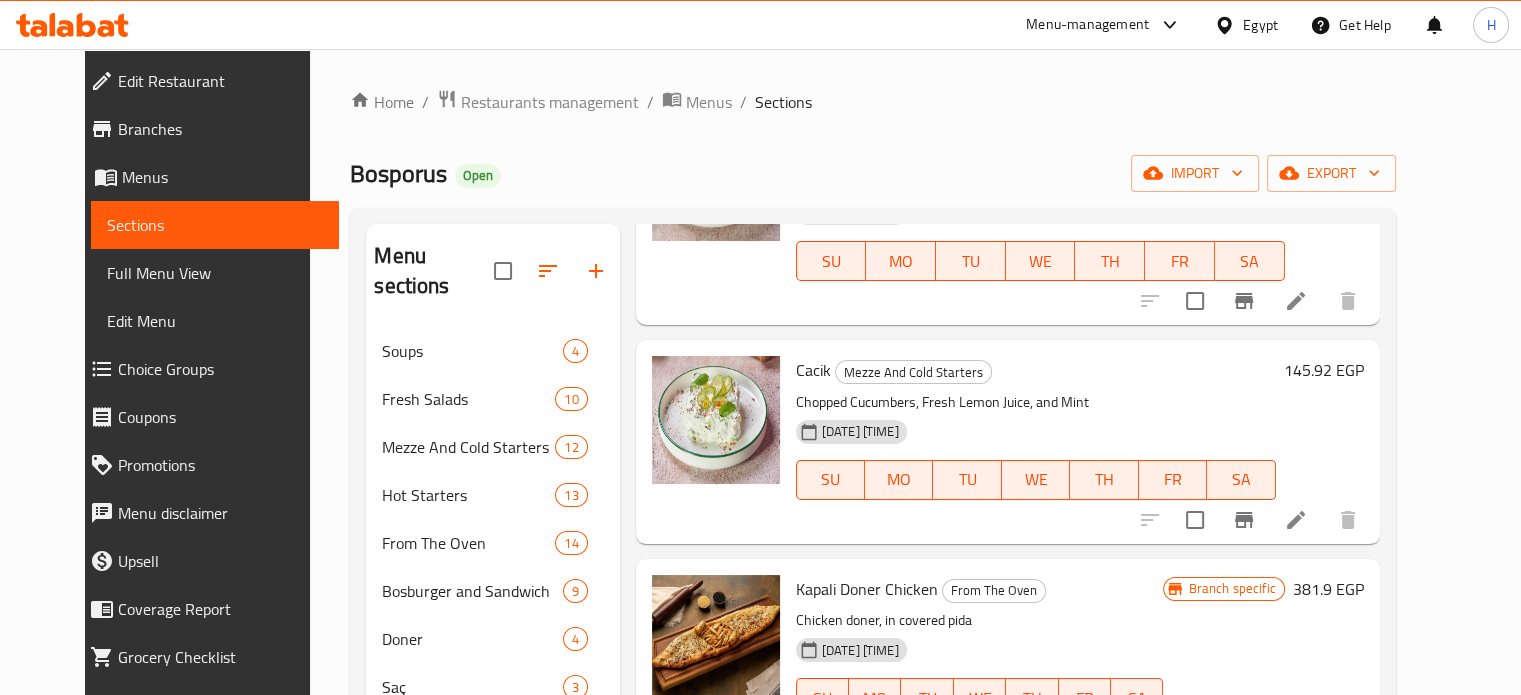 scroll, scrollTop: 200, scrollLeft: 0, axis: vertical 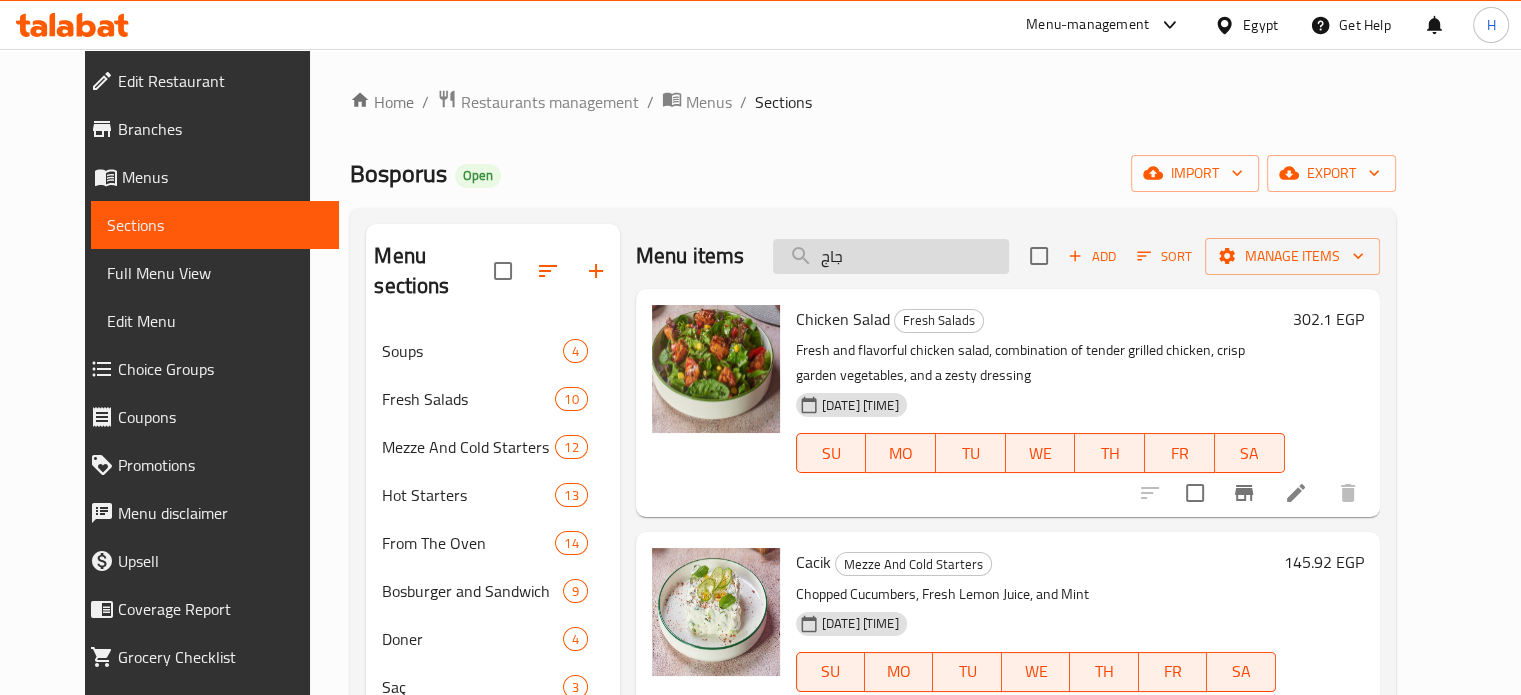 drag, startPoint x: 900, startPoint y: 267, endPoint x: 827, endPoint y: 260, distance: 73.33485 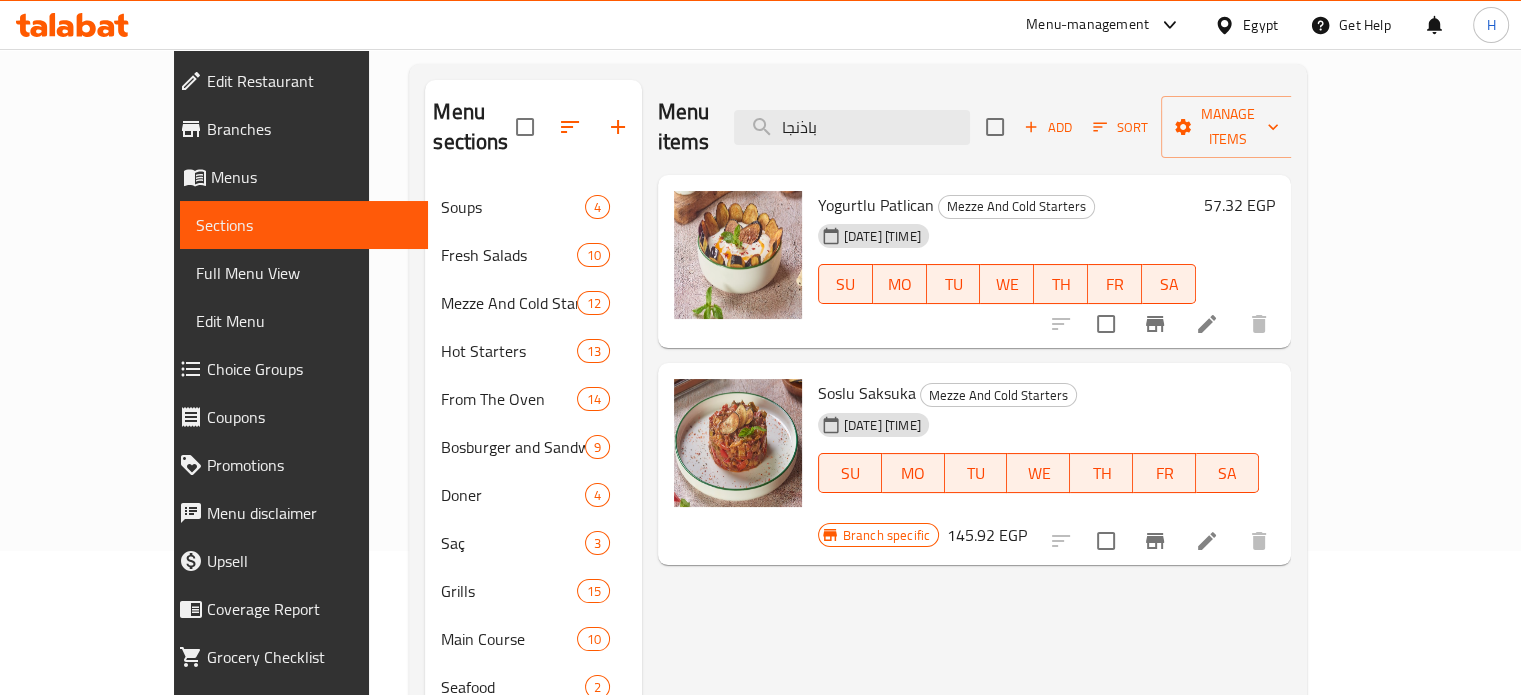 scroll, scrollTop: 100, scrollLeft: 0, axis: vertical 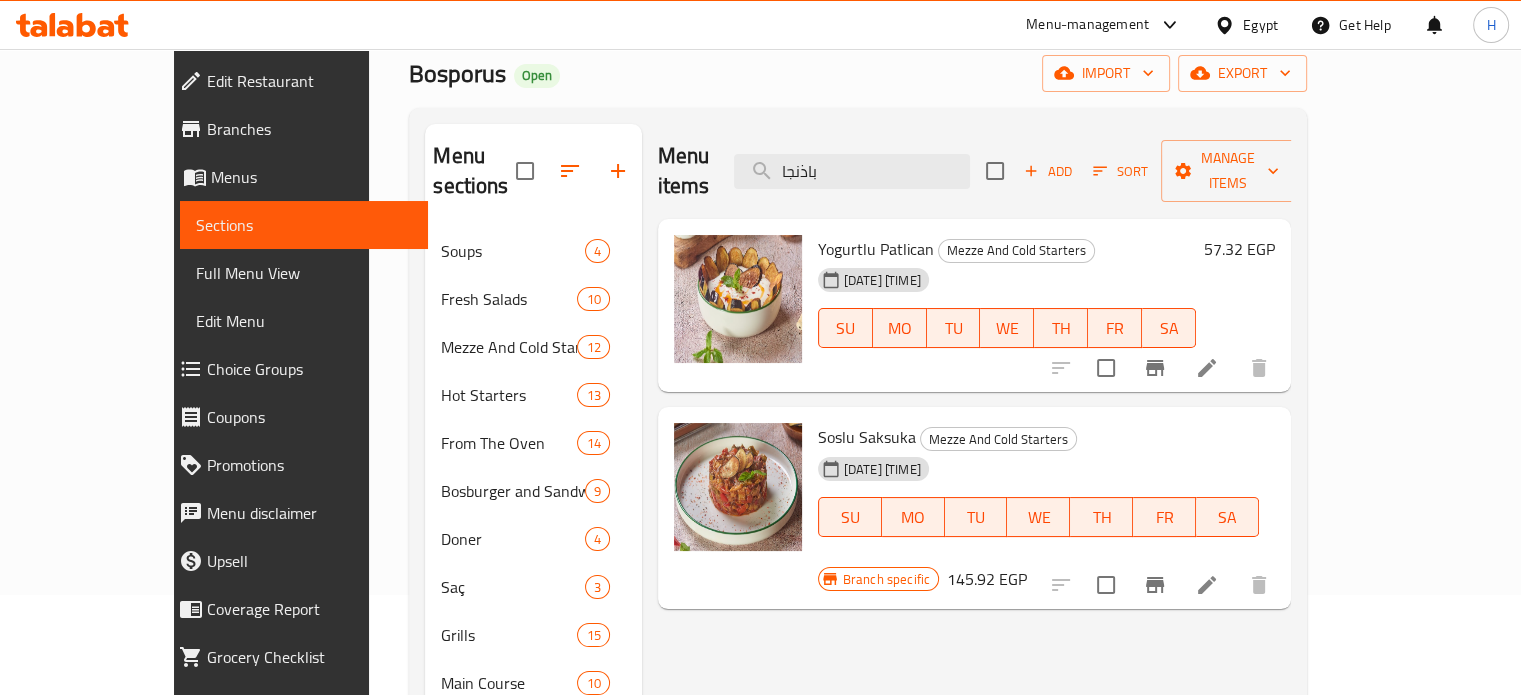 type on "باذنجا" 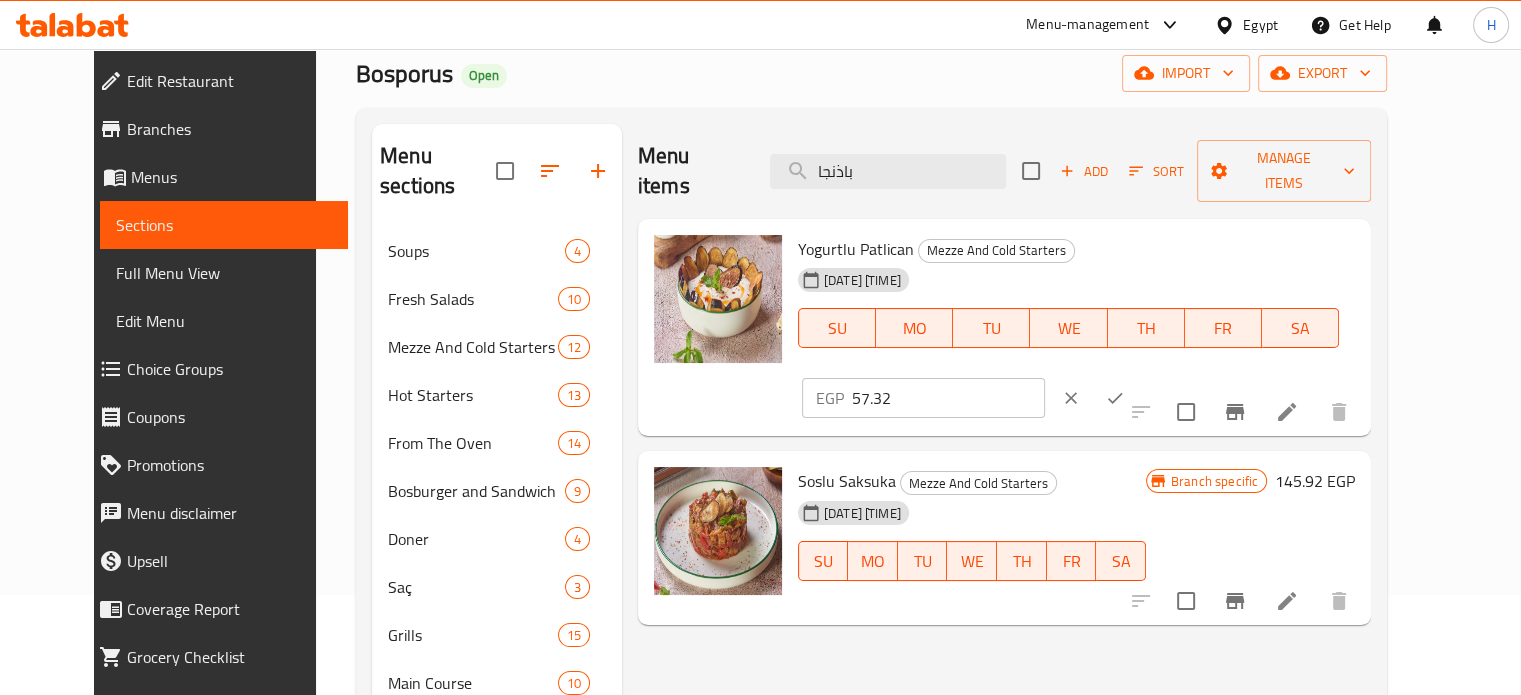 click on "57.32" at bounding box center [948, 398] 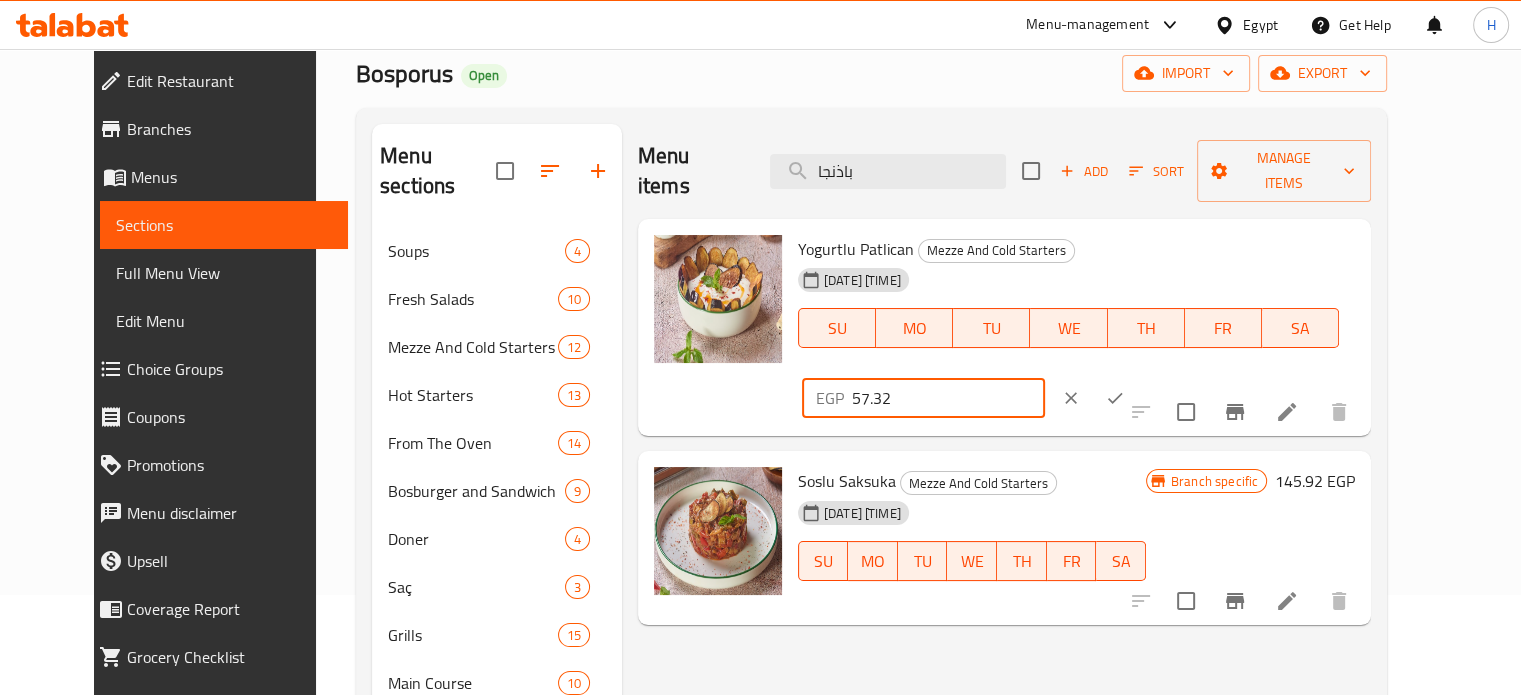 click on "57.32" at bounding box center [948, 398] 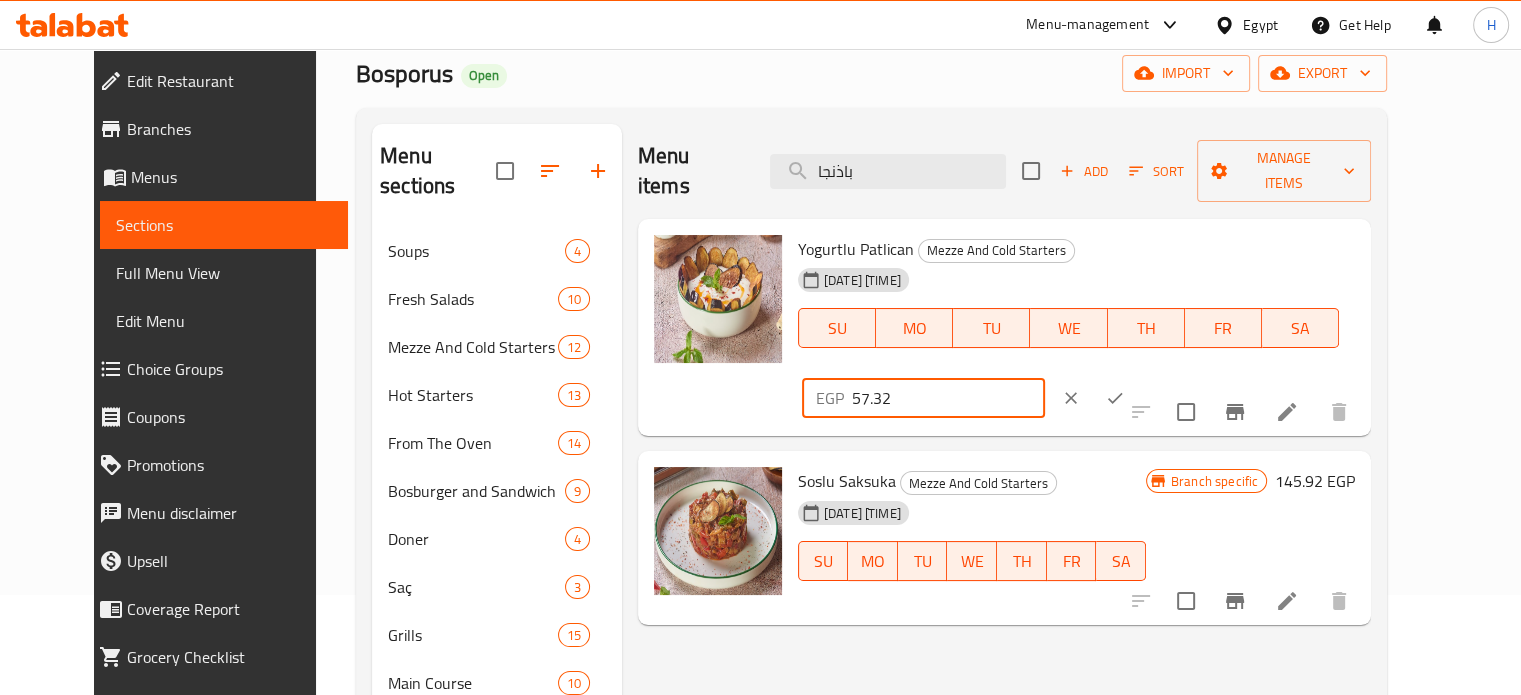 drag, startPoint x: 1239, startPoint y: 225, endPoint x: 1128, endPoint y: 225, distance: 111 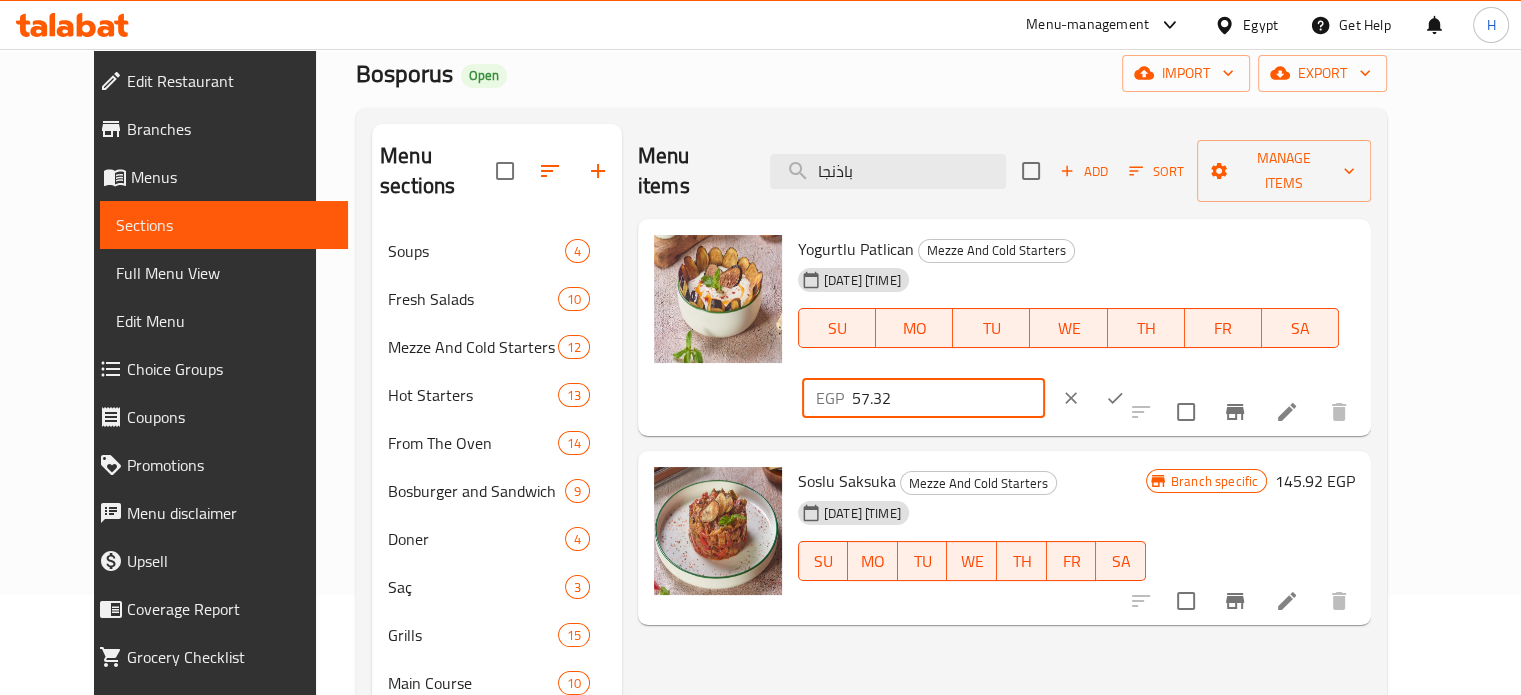 click on "57.32" at bounding box center (948, 398) 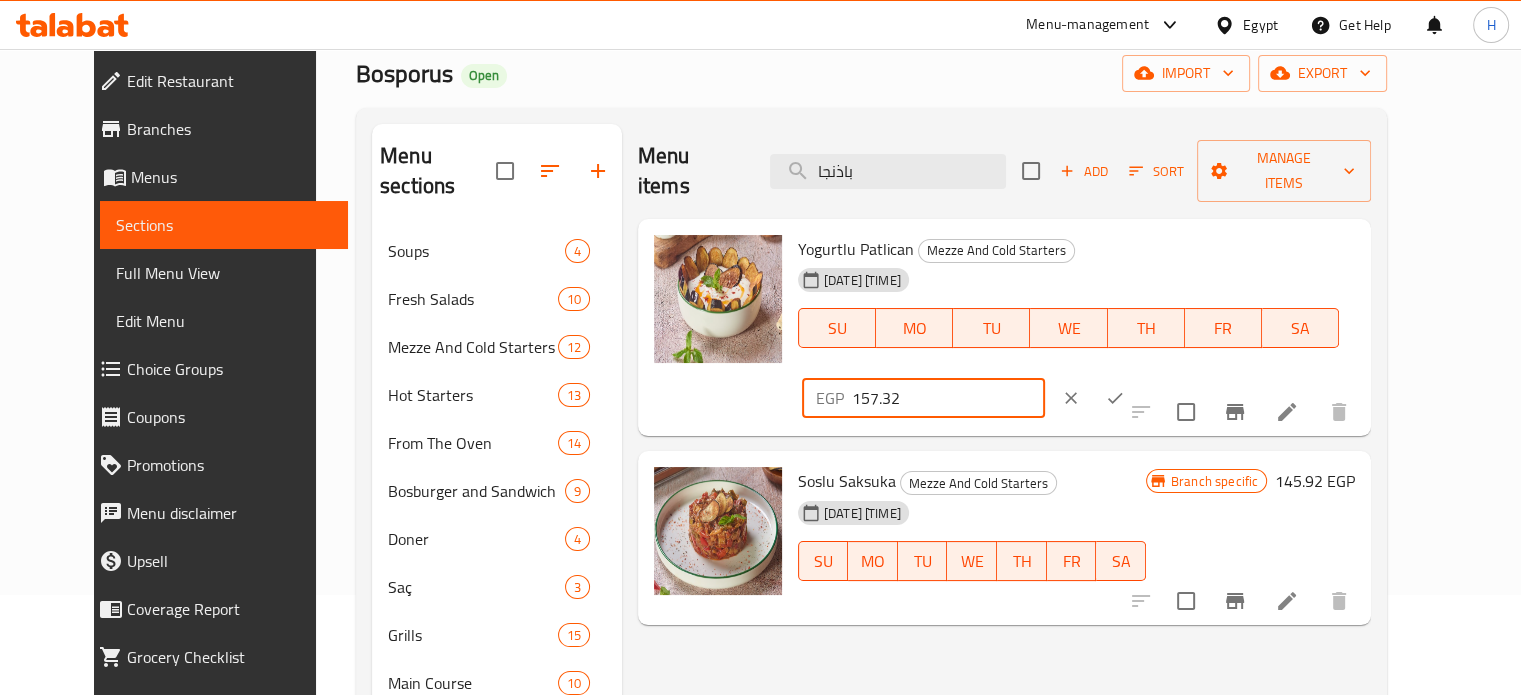 type on "157.32" 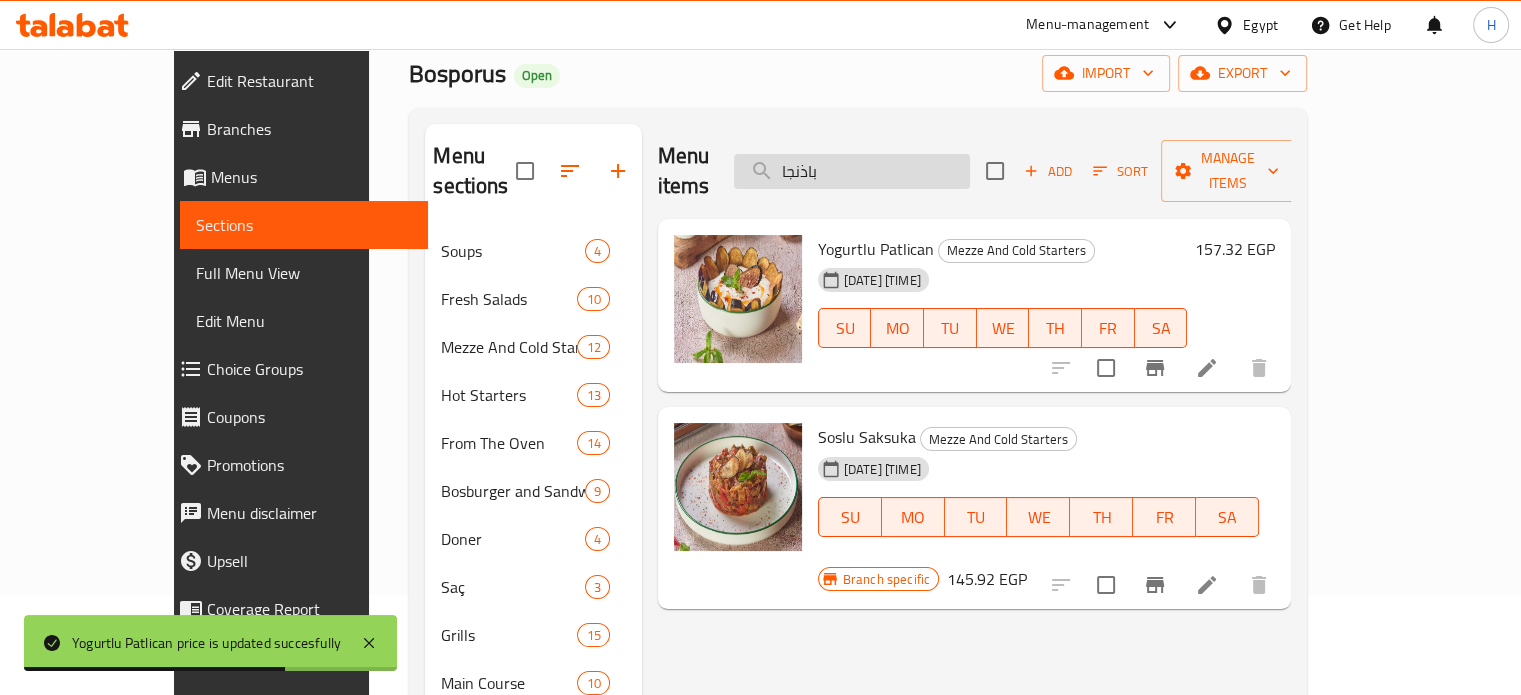drag, startPoint x: 909, startPoint y: 162, endPoint x: 844, endPoint y: 159, distance: 65.06919 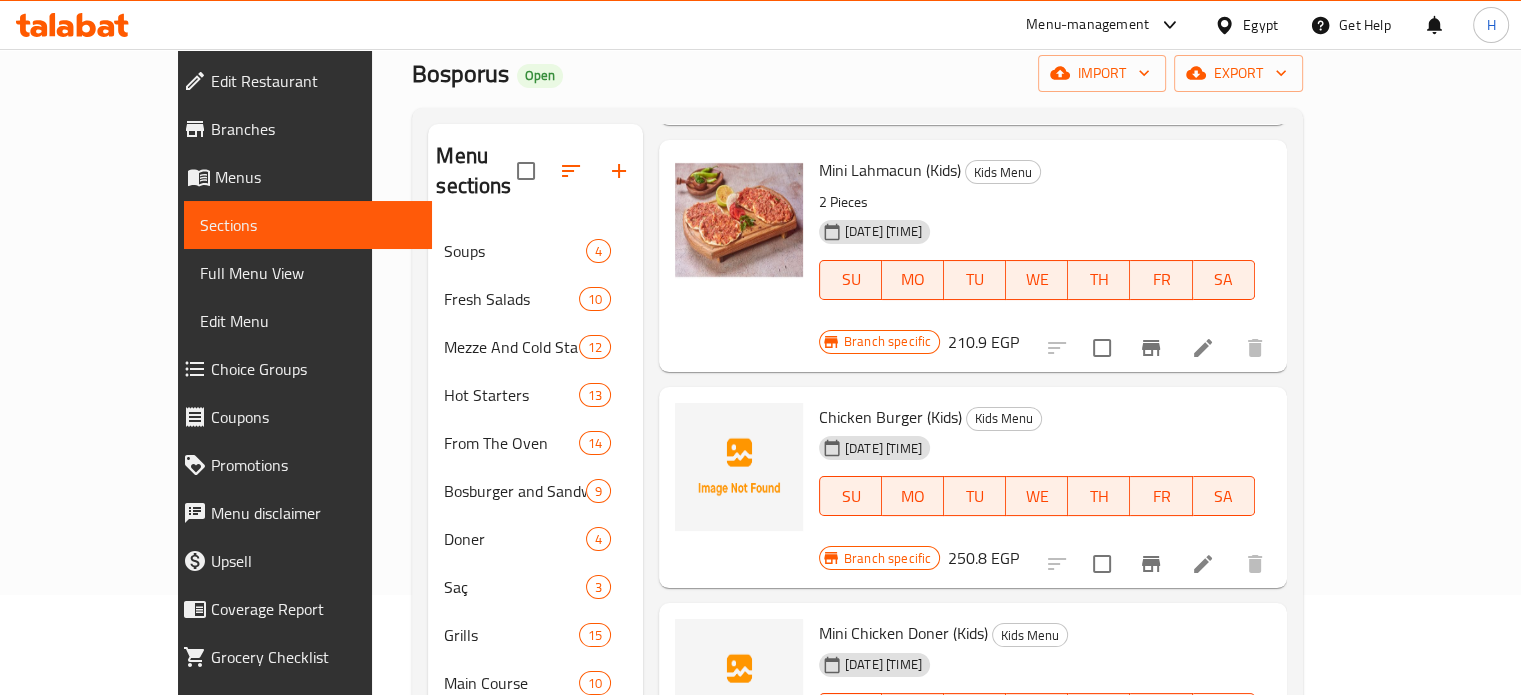 scroll, scrollTop: 458, scrollLeft: 0, axis: vertical 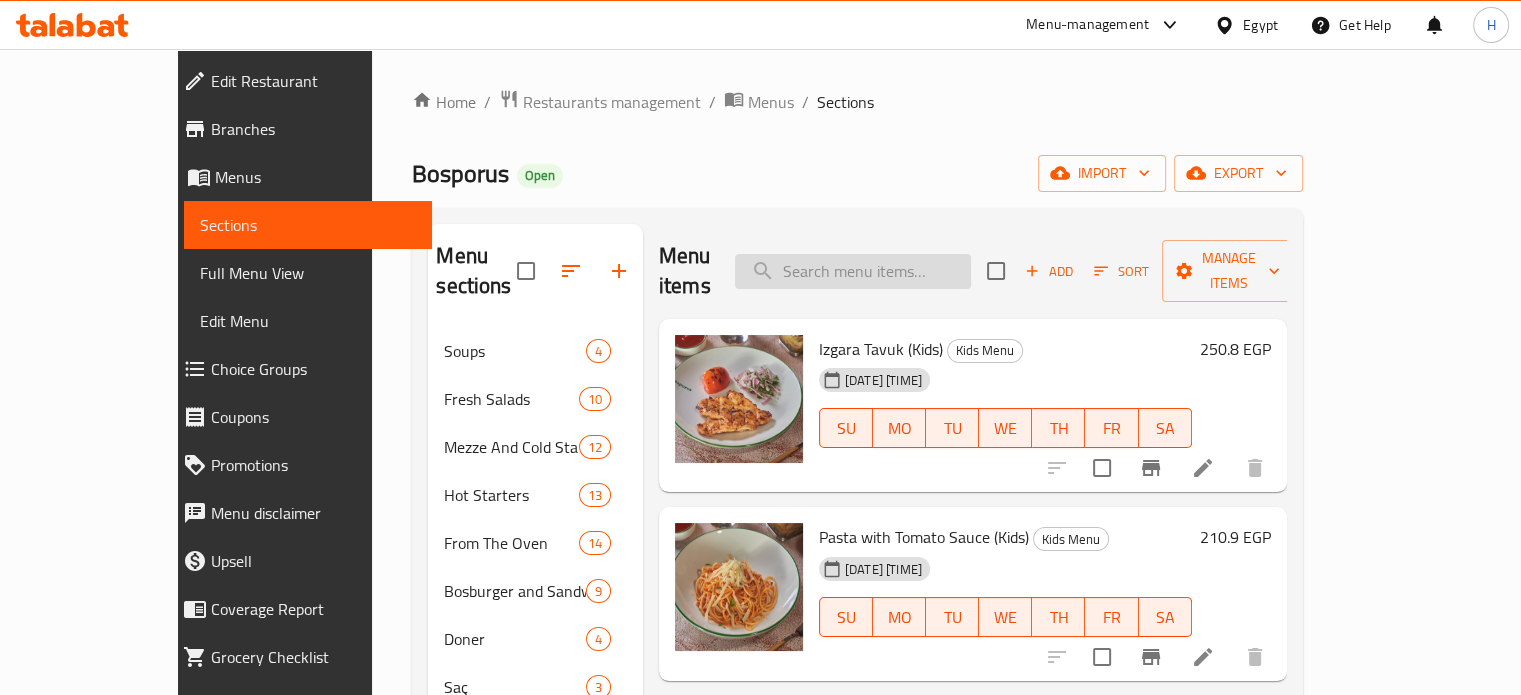 click at bounding box center (853, 271) 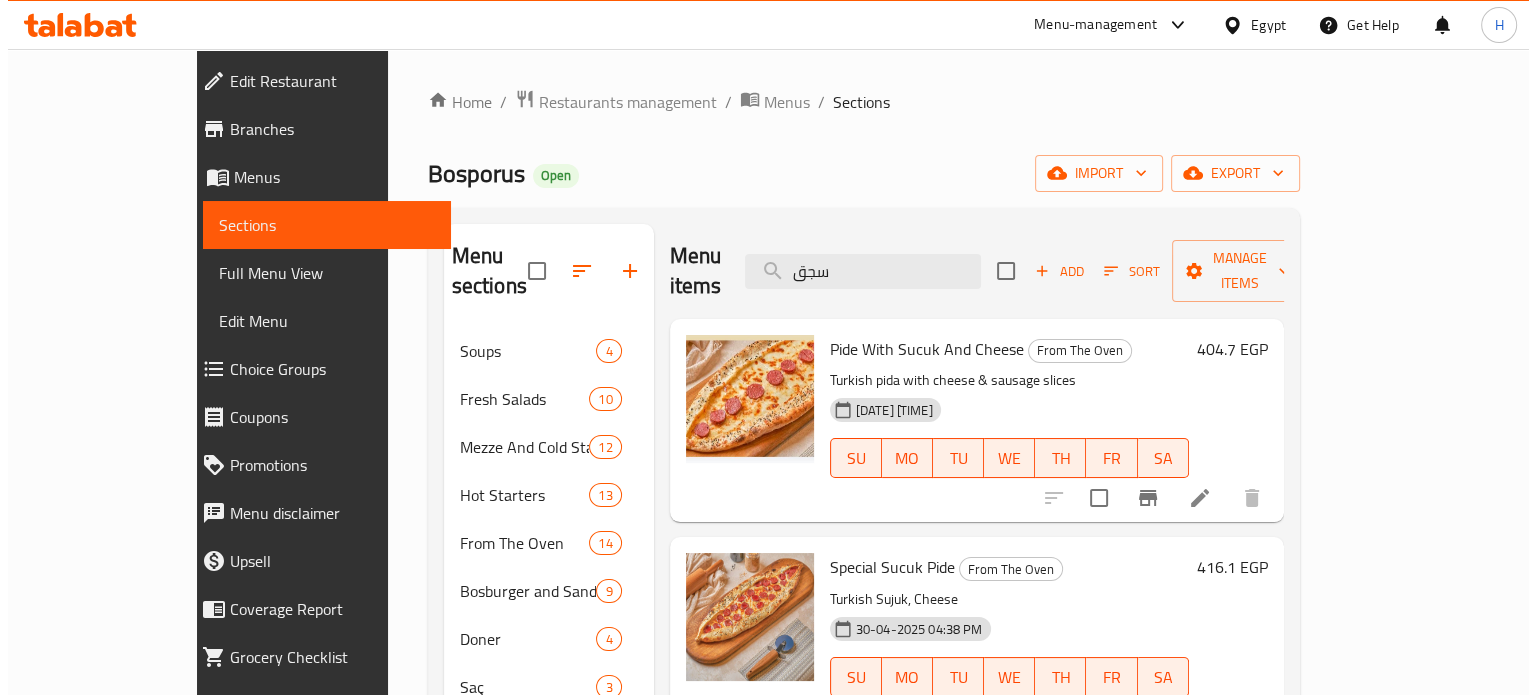 scroll, scrollTop: 100, scrollLeft: 0, axis: vertical 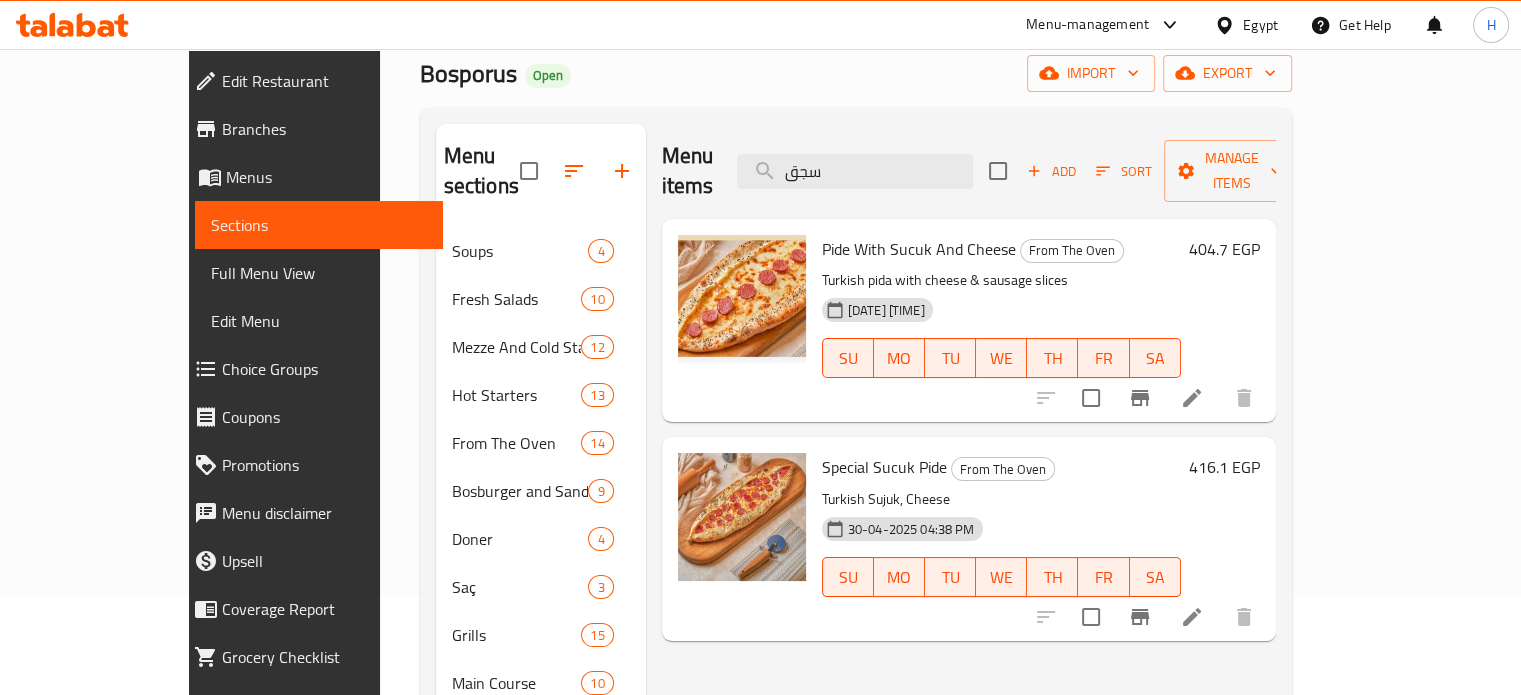 type on "سجق" 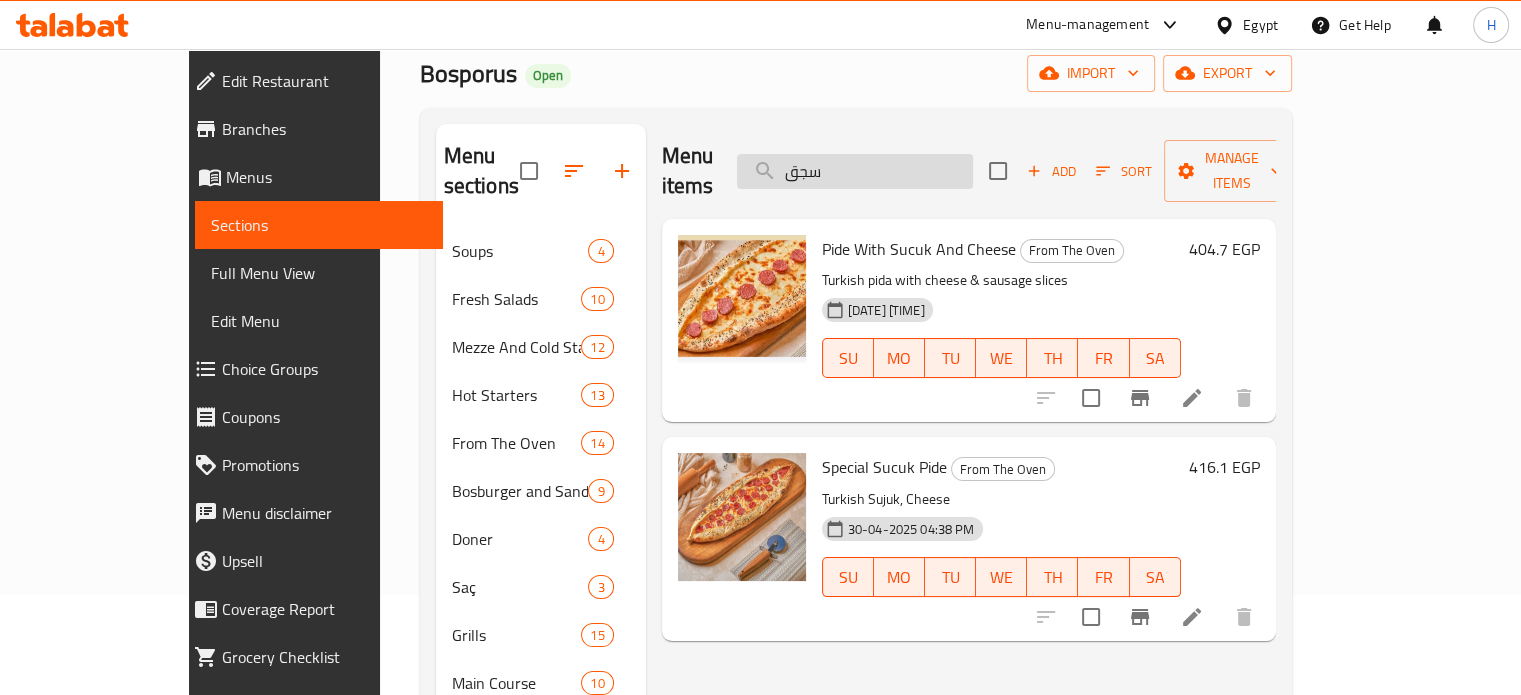 drag, startPoint x: 930, startPoint y: 164, endPoint x: 836, endPoint y: 154, distance: 94.53042 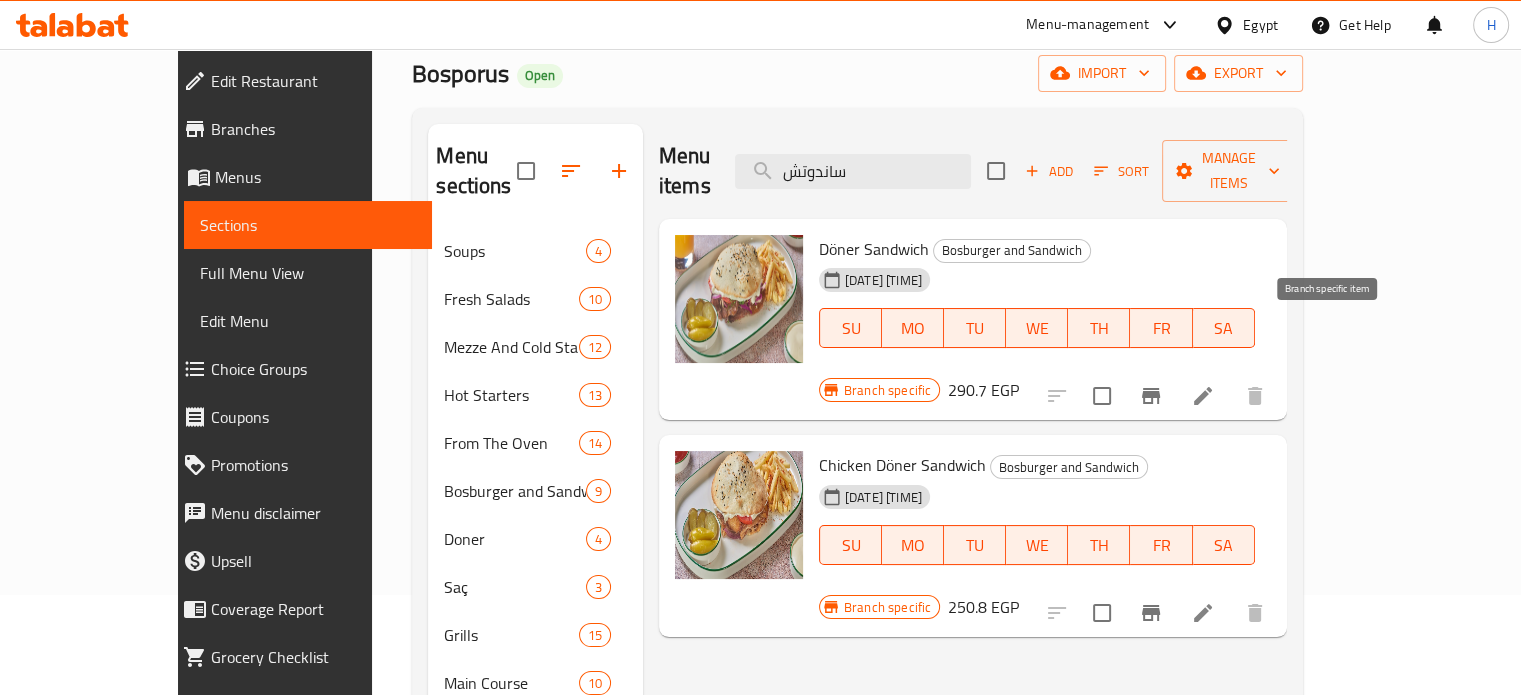type on "ساندوتش" 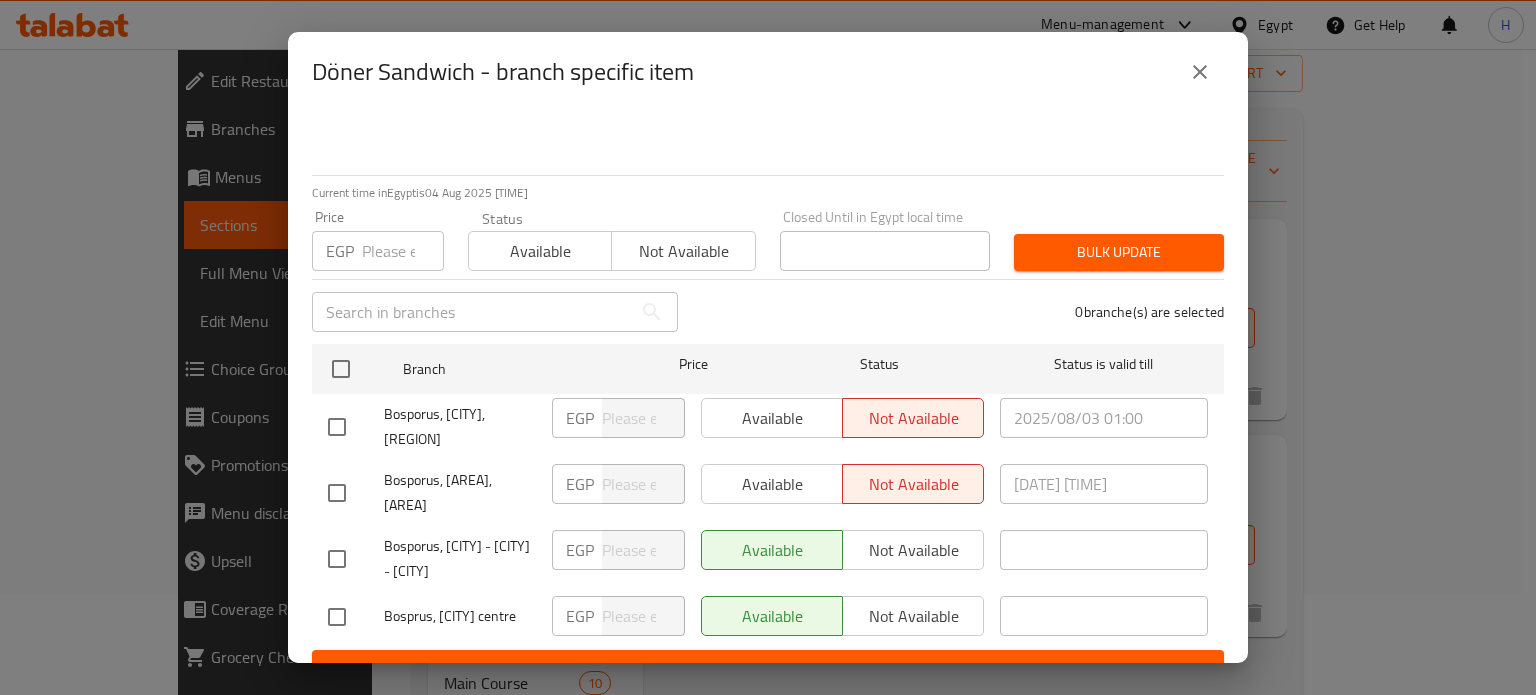 scroll, scrollTop: 153, scrollLeft: 0, axis: vertical 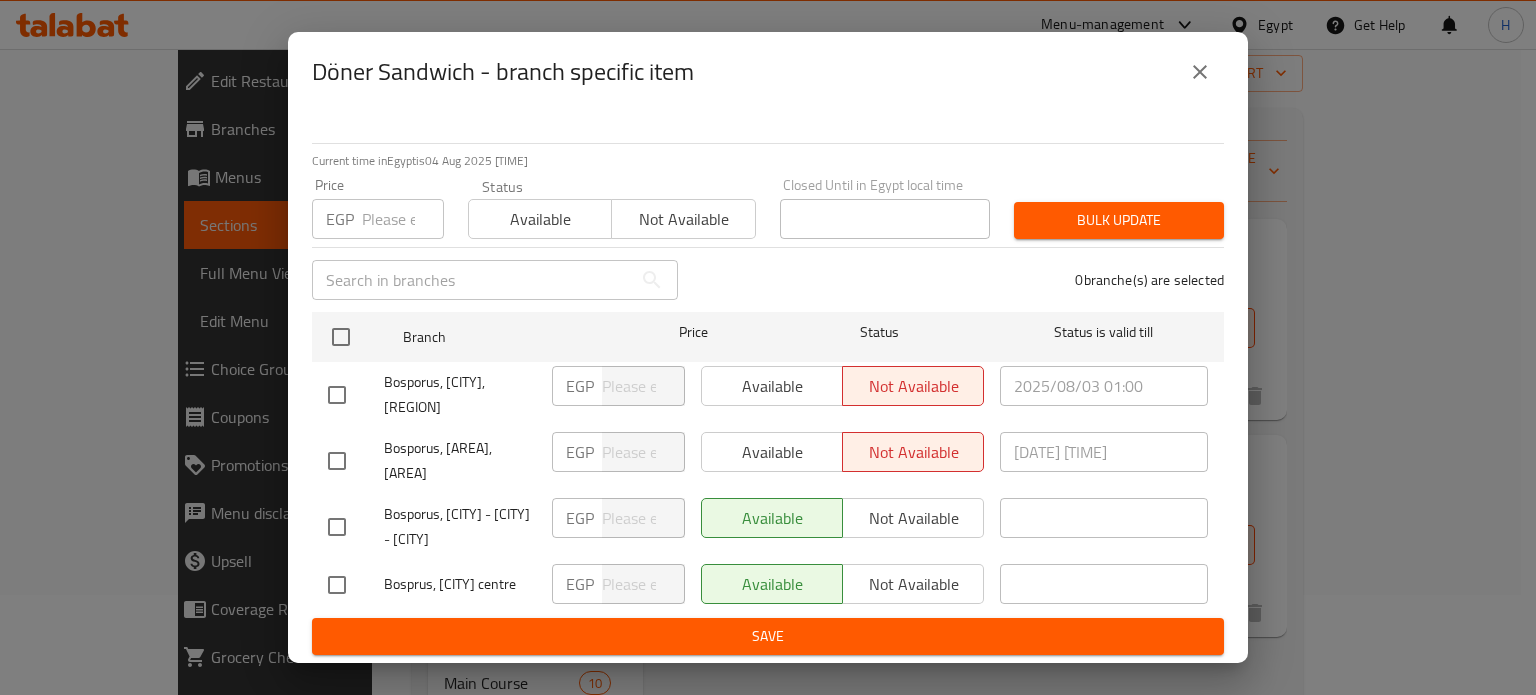 click 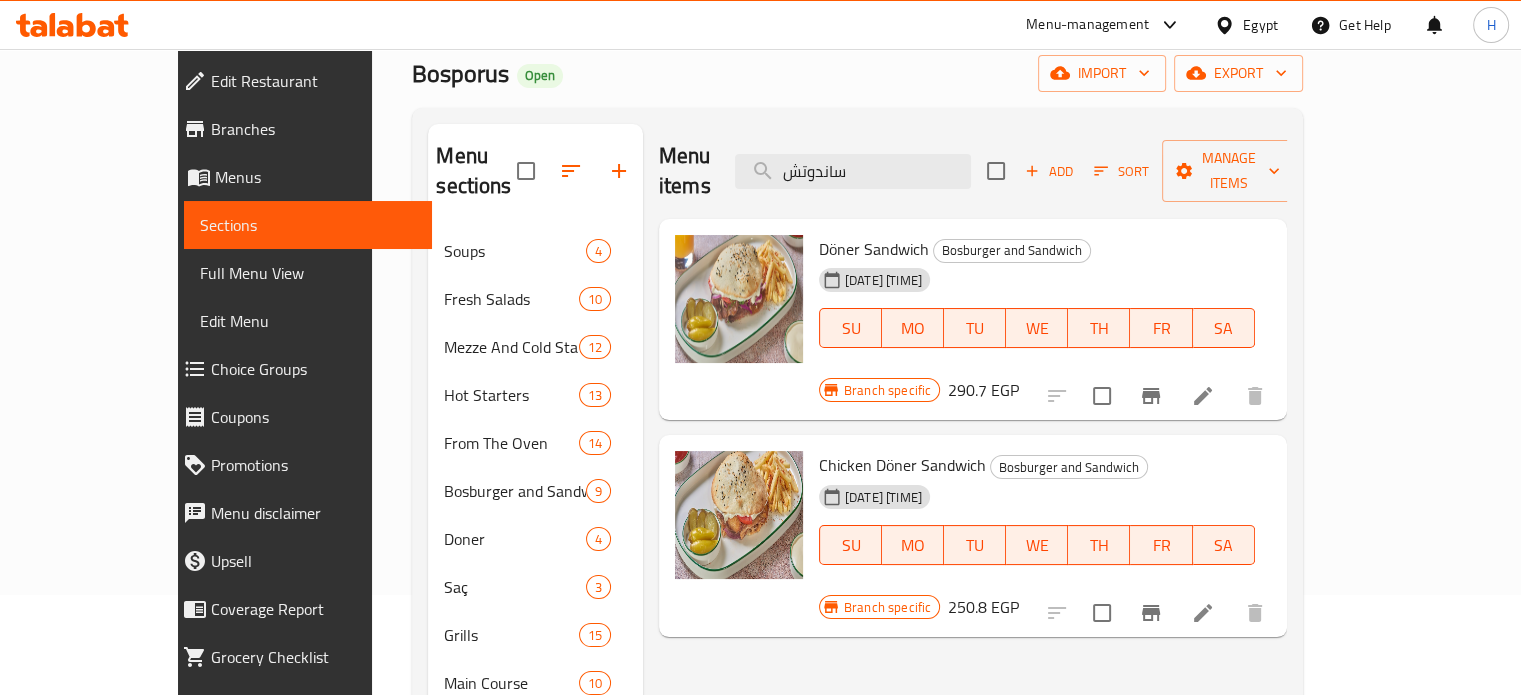 click on "290.7   EGP" at bounding box center (983, 390) 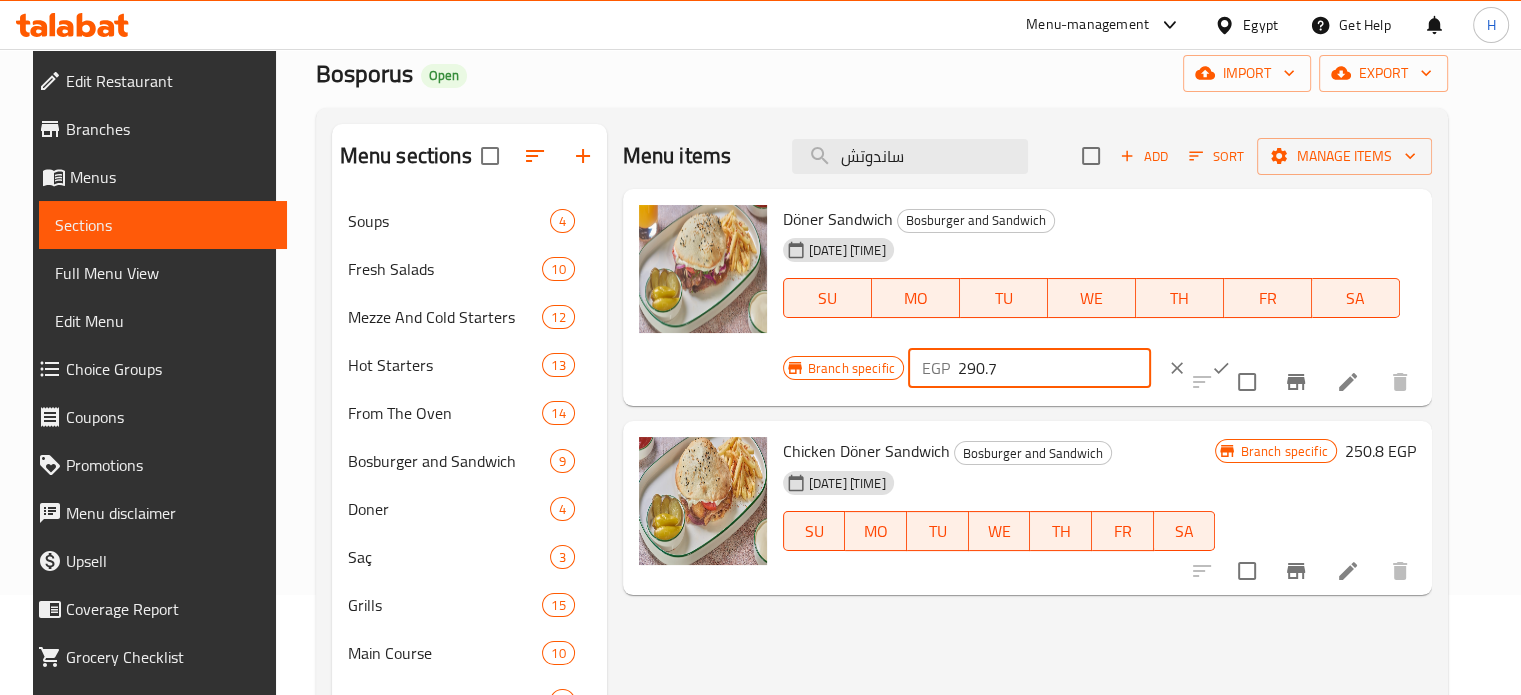 drag, startPoint x: 999, startPoint y: 364, endPoint x: 920, endPoint y: 367, distance: 79.05694 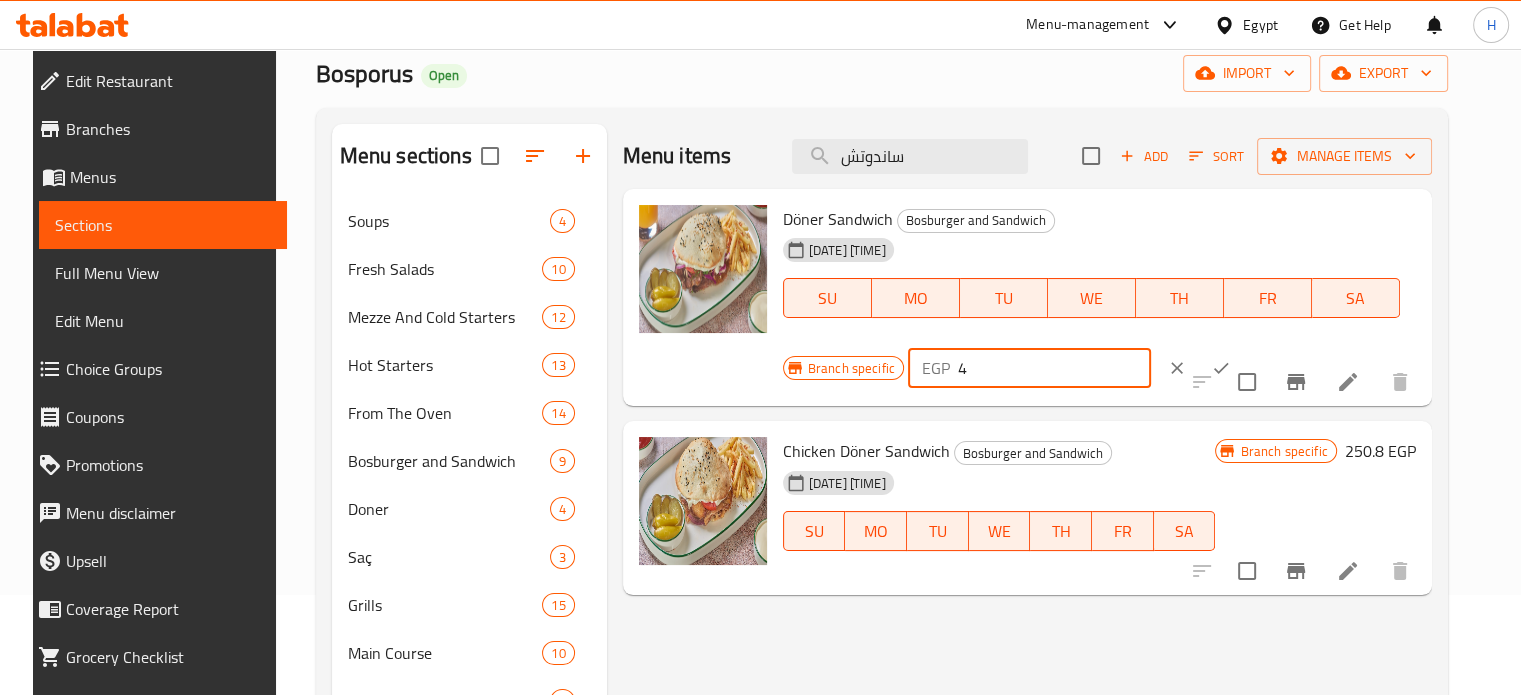 type on "4" 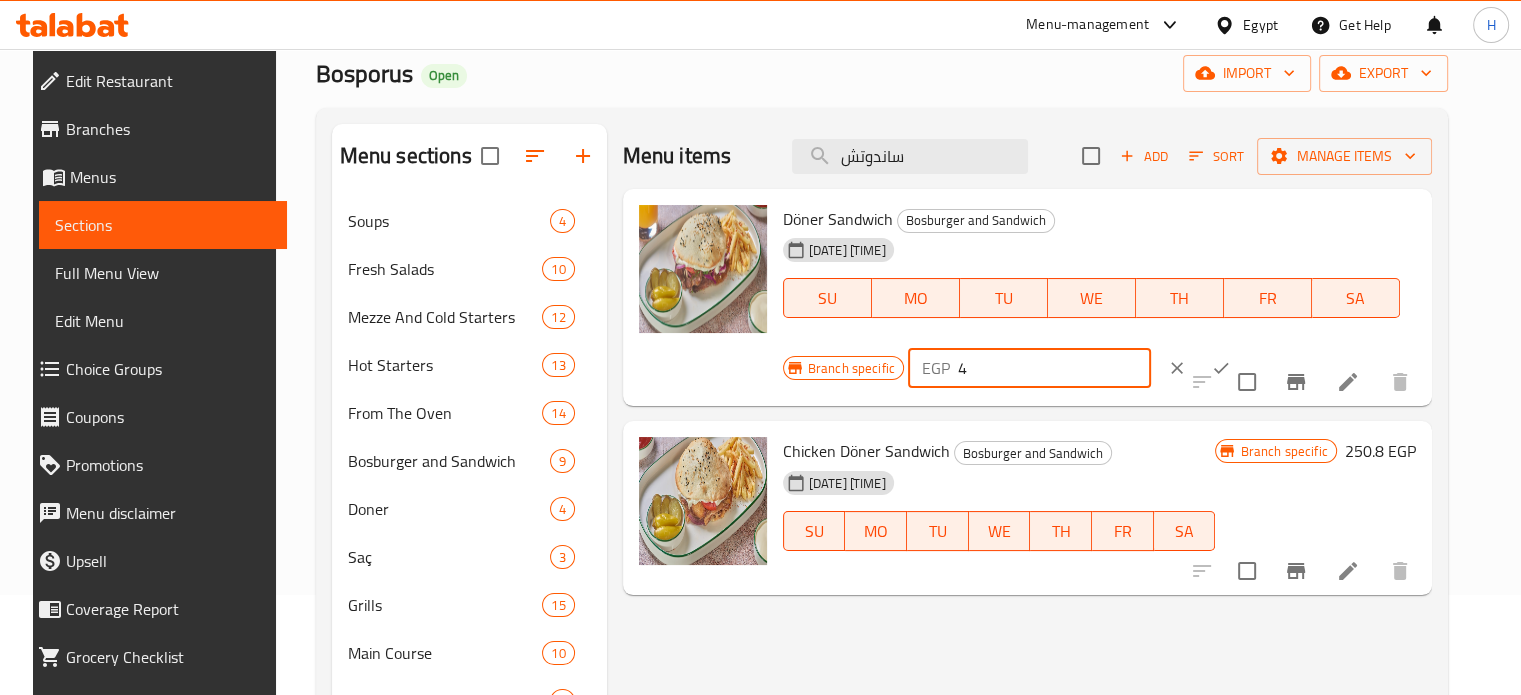 click 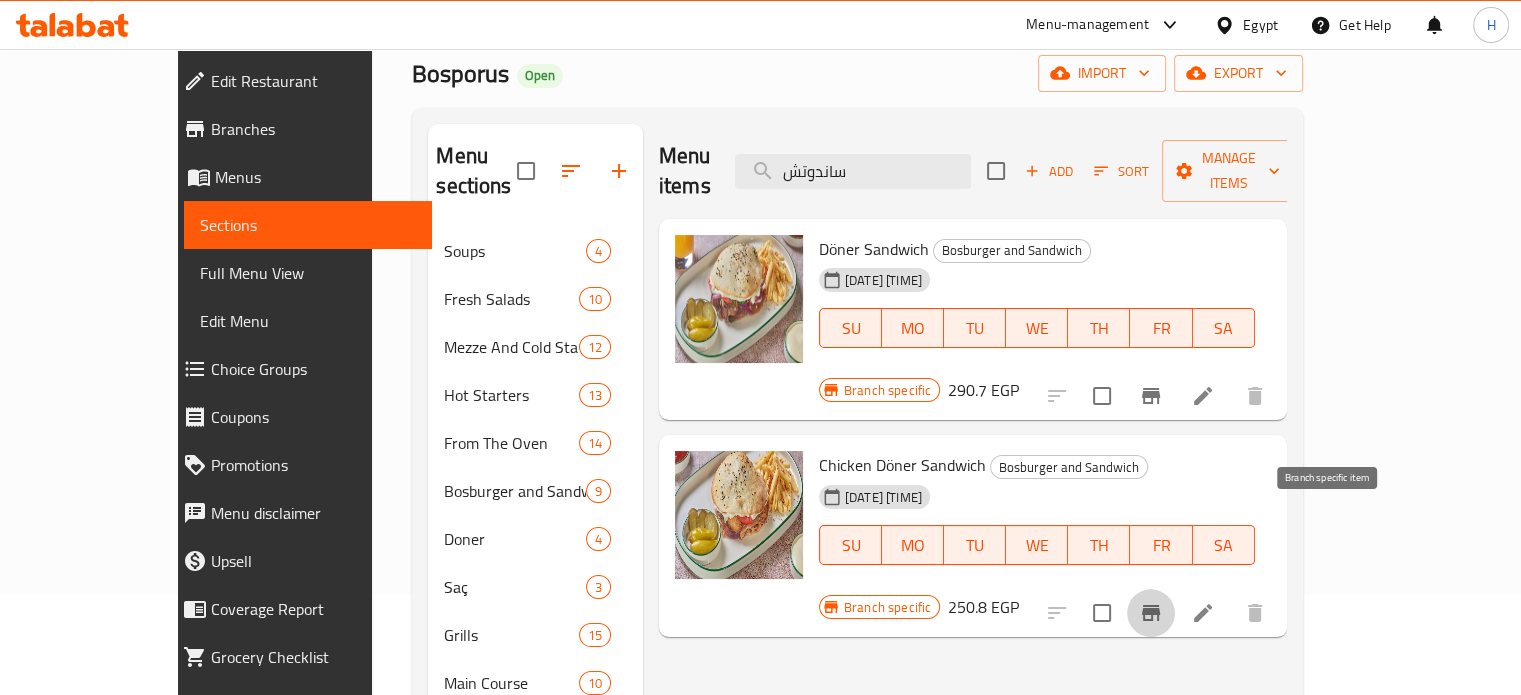 click 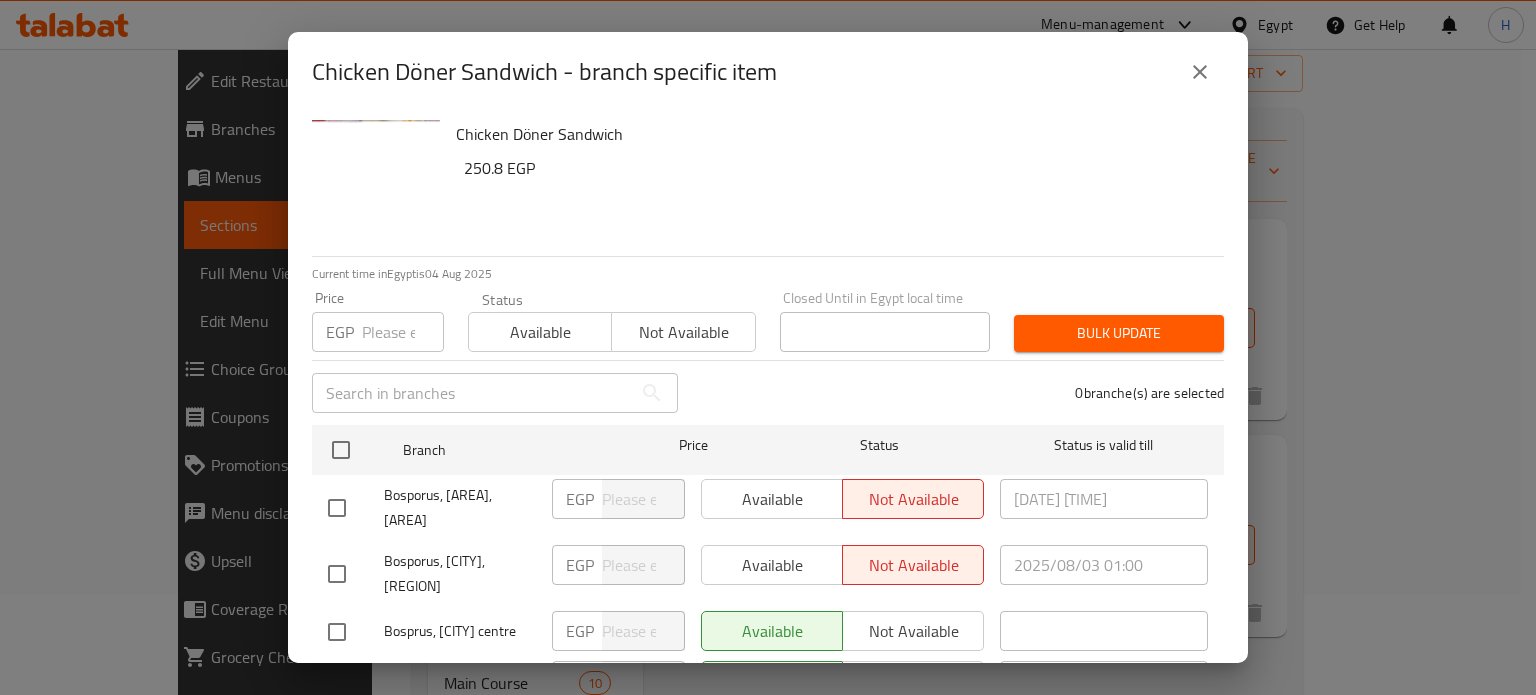 click 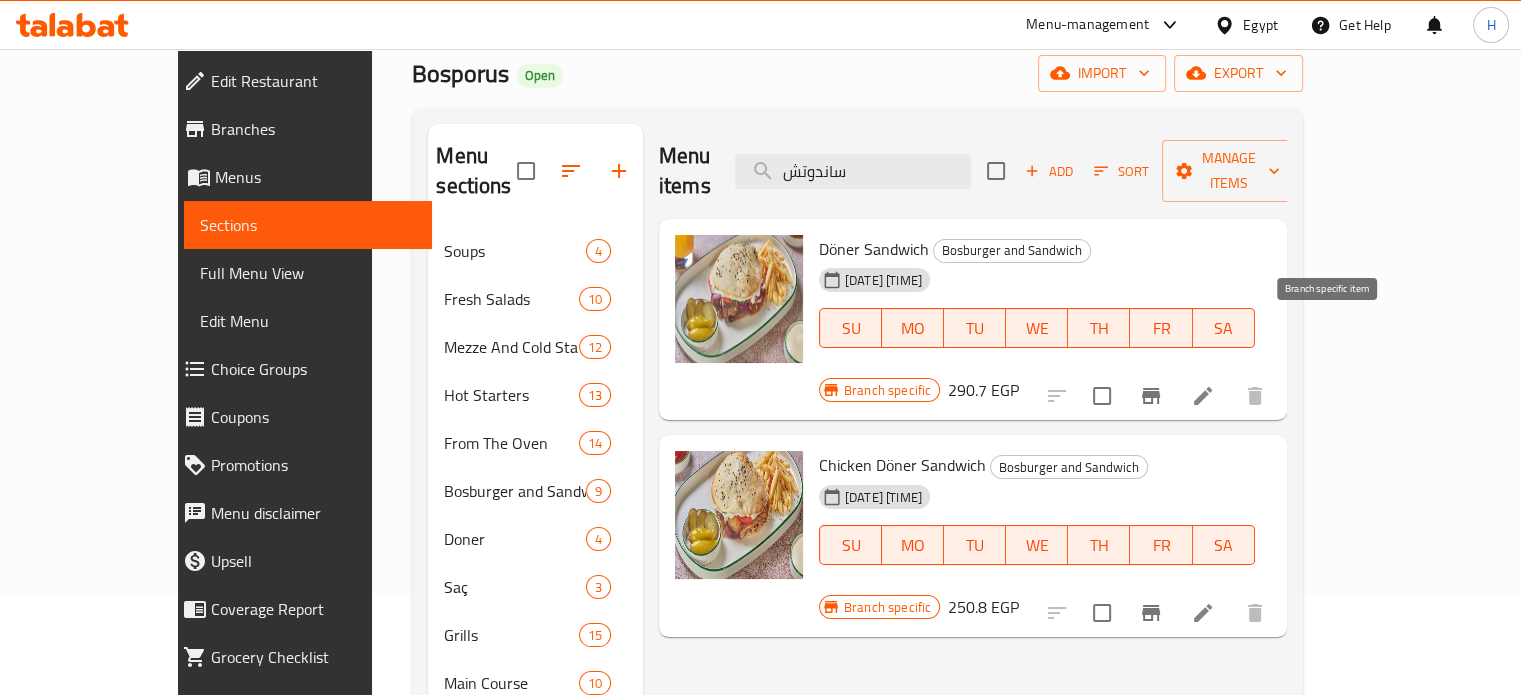 click 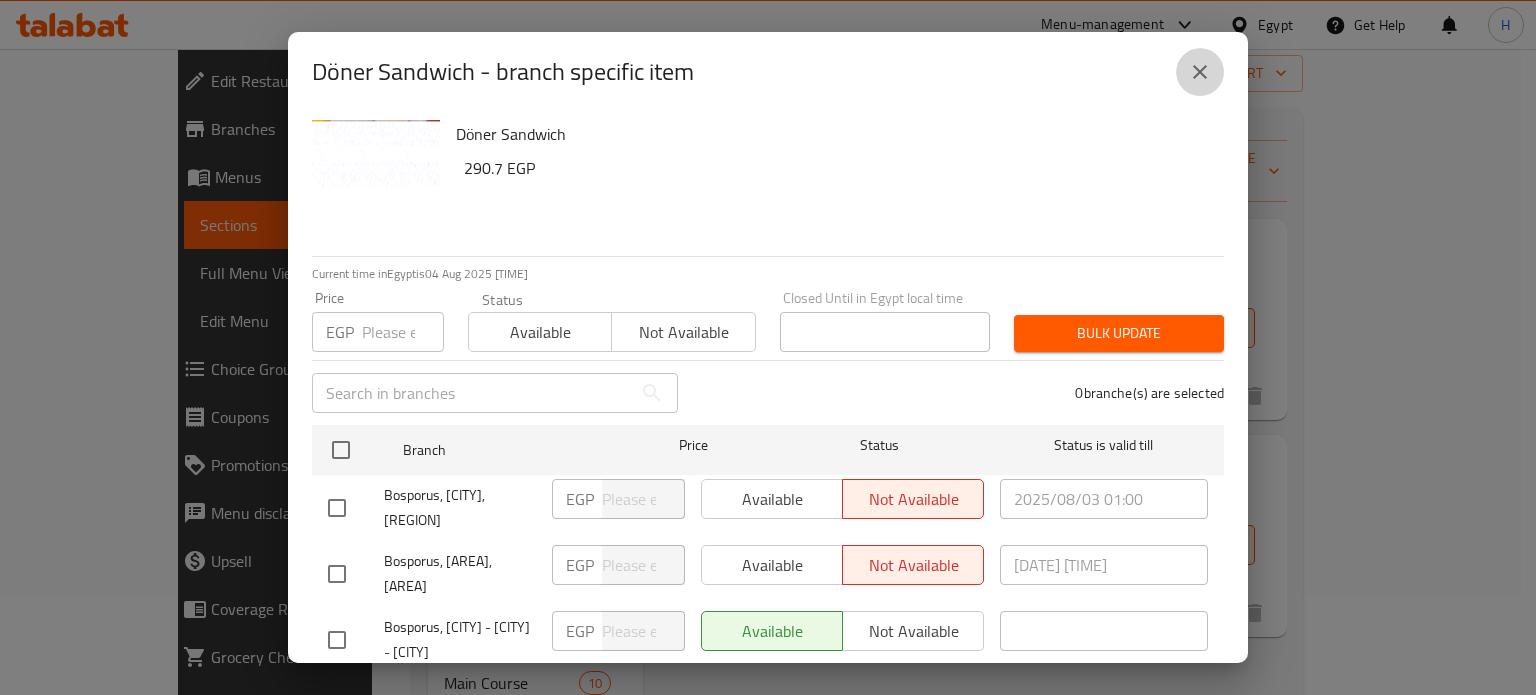 click 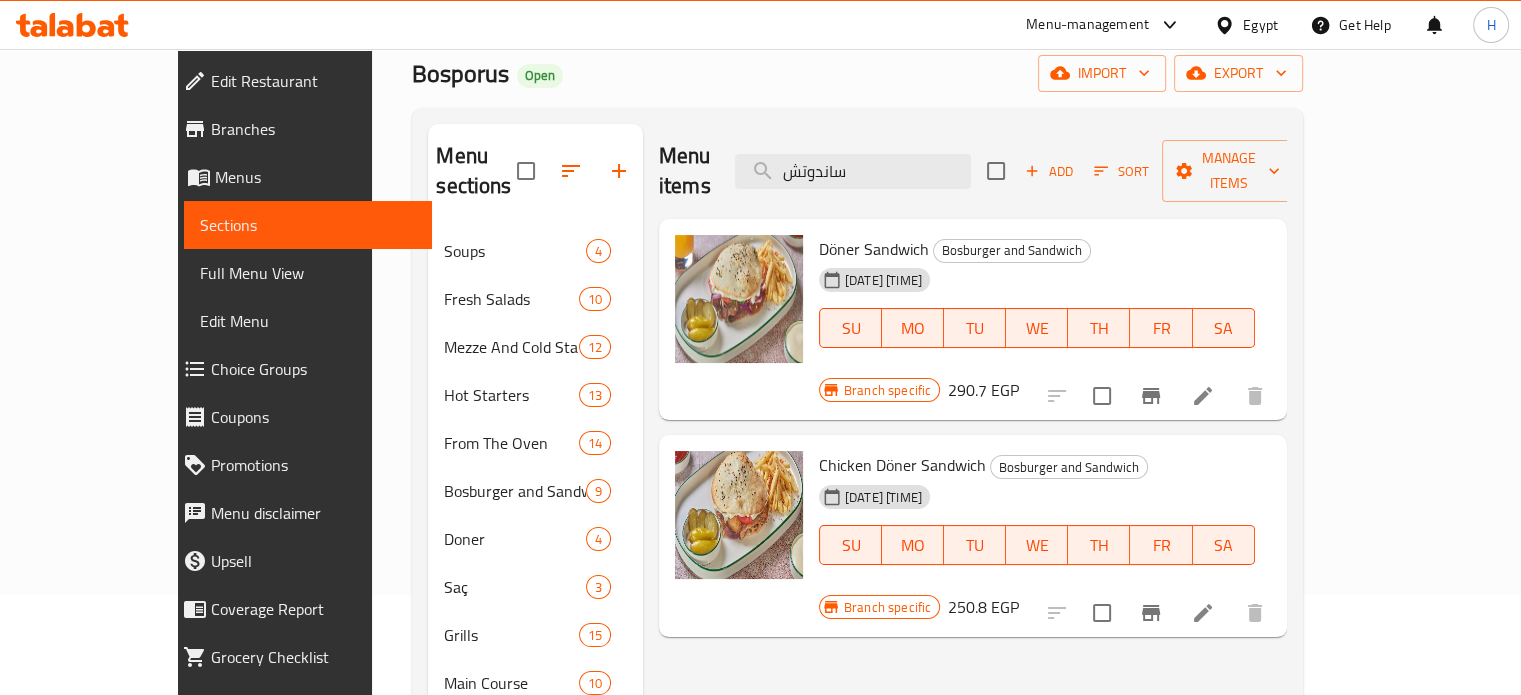 click on "290.7   EGP" at bounding box center [983, 390] 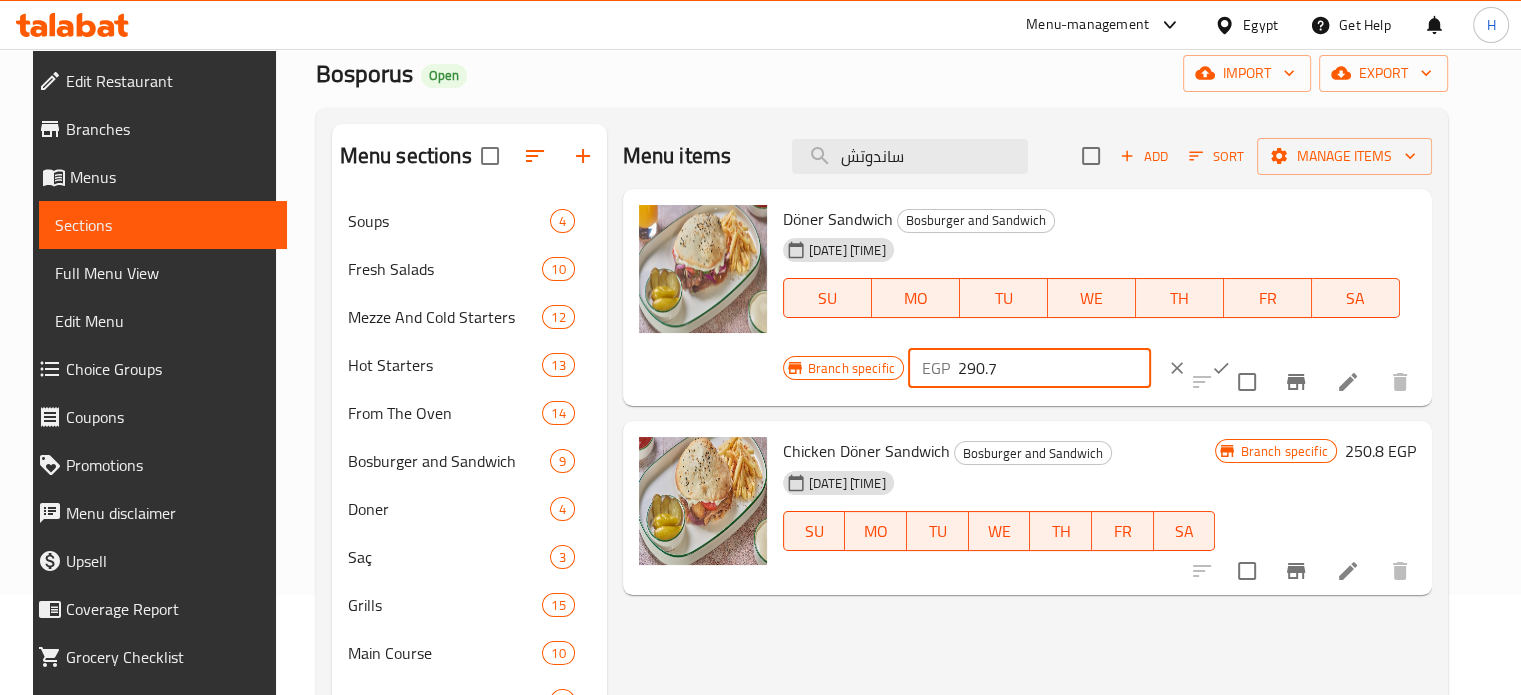 drag, startPoint x: 932, startPoint y: 365, endPoint x: 875, endPoint y: 365, distance: 57 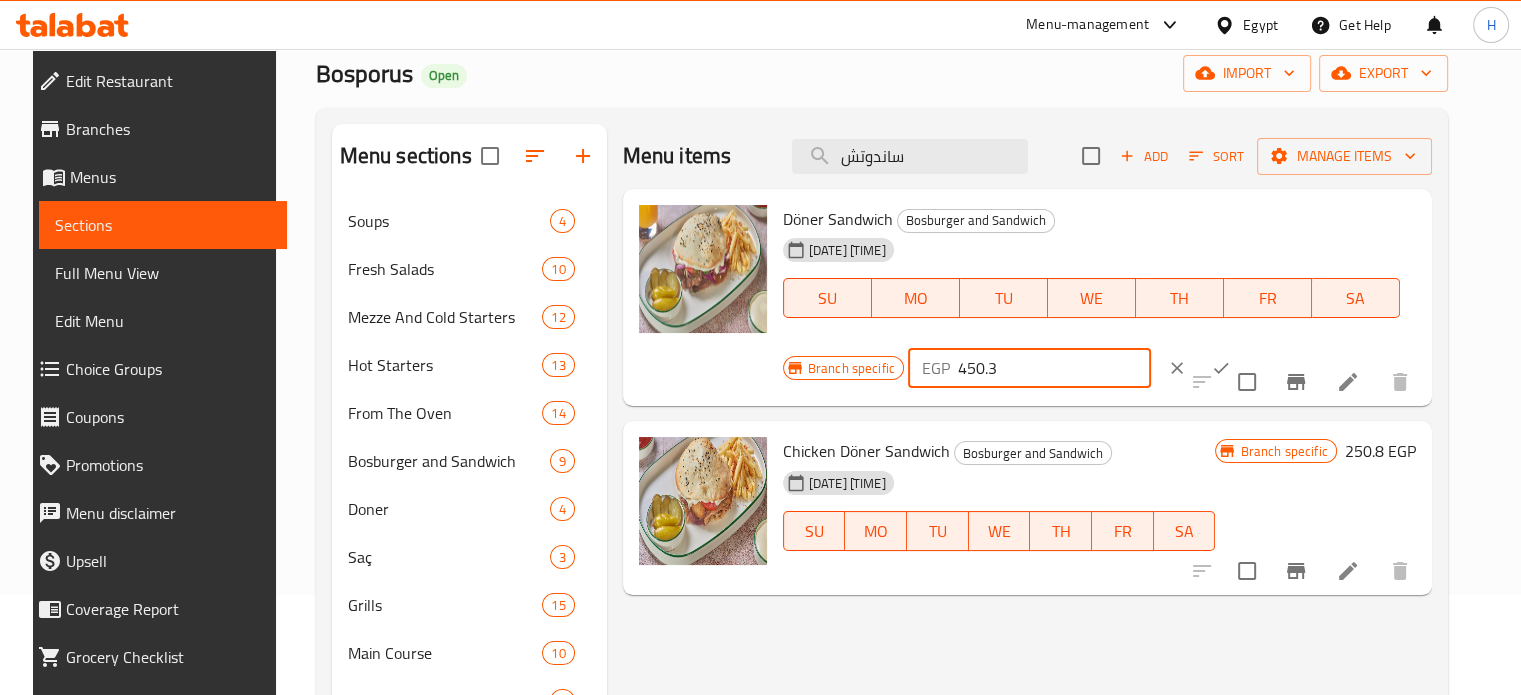 type on "450.3" 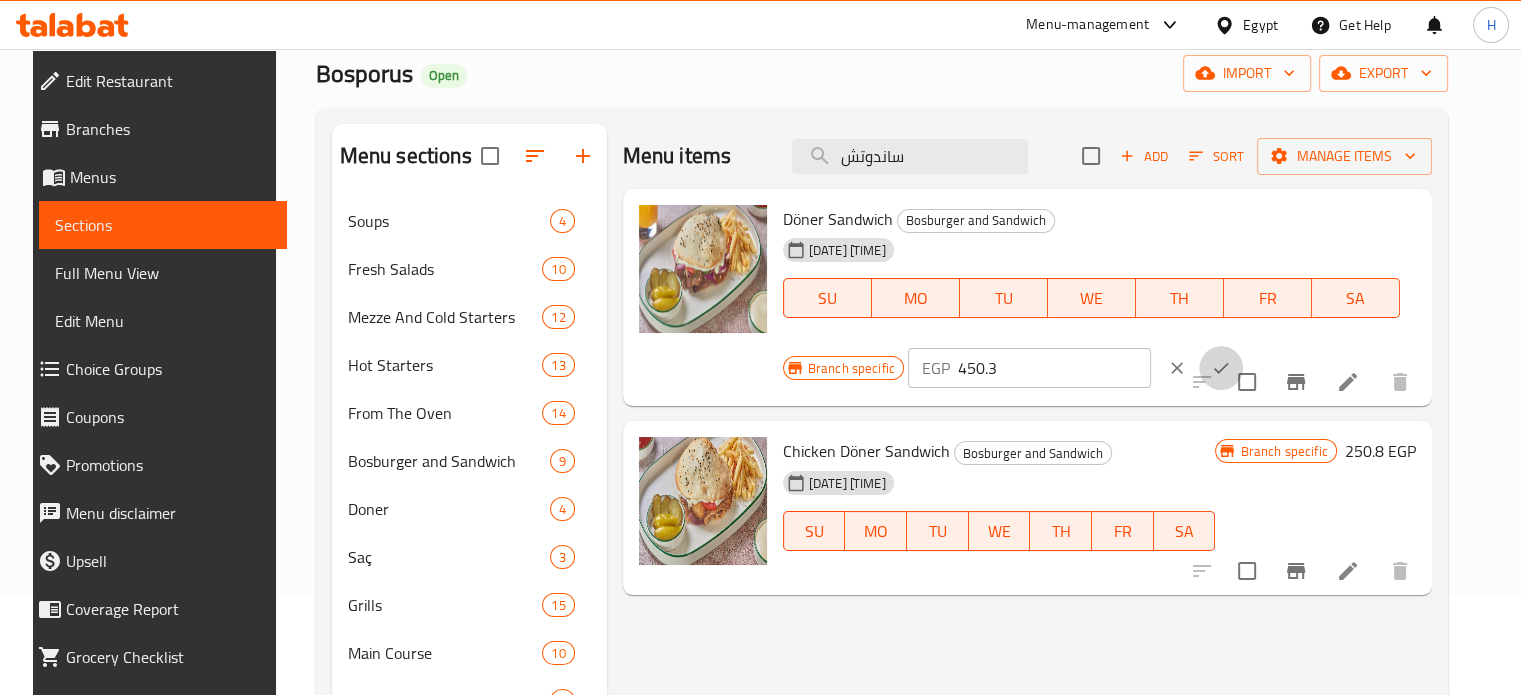 click 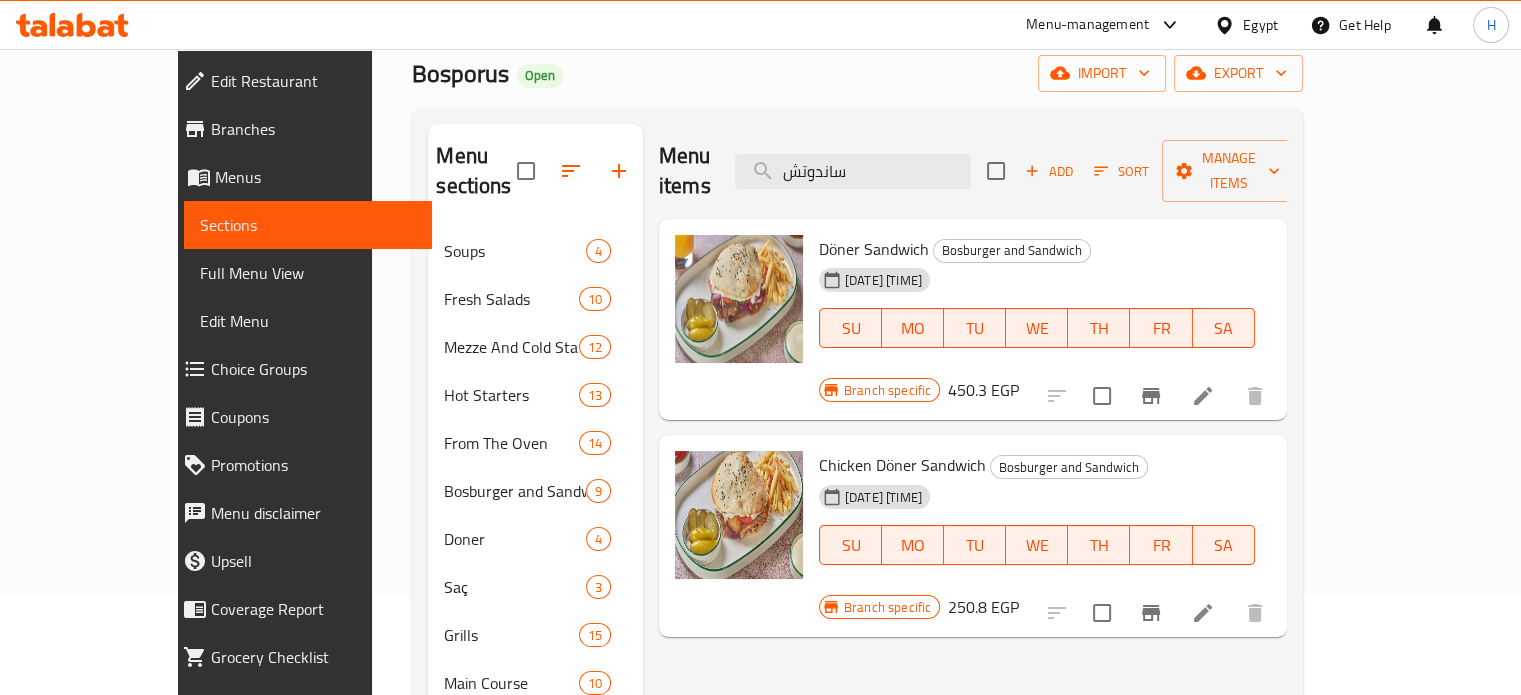 click on "250.8   EGP" at bounding box center [983, 607] 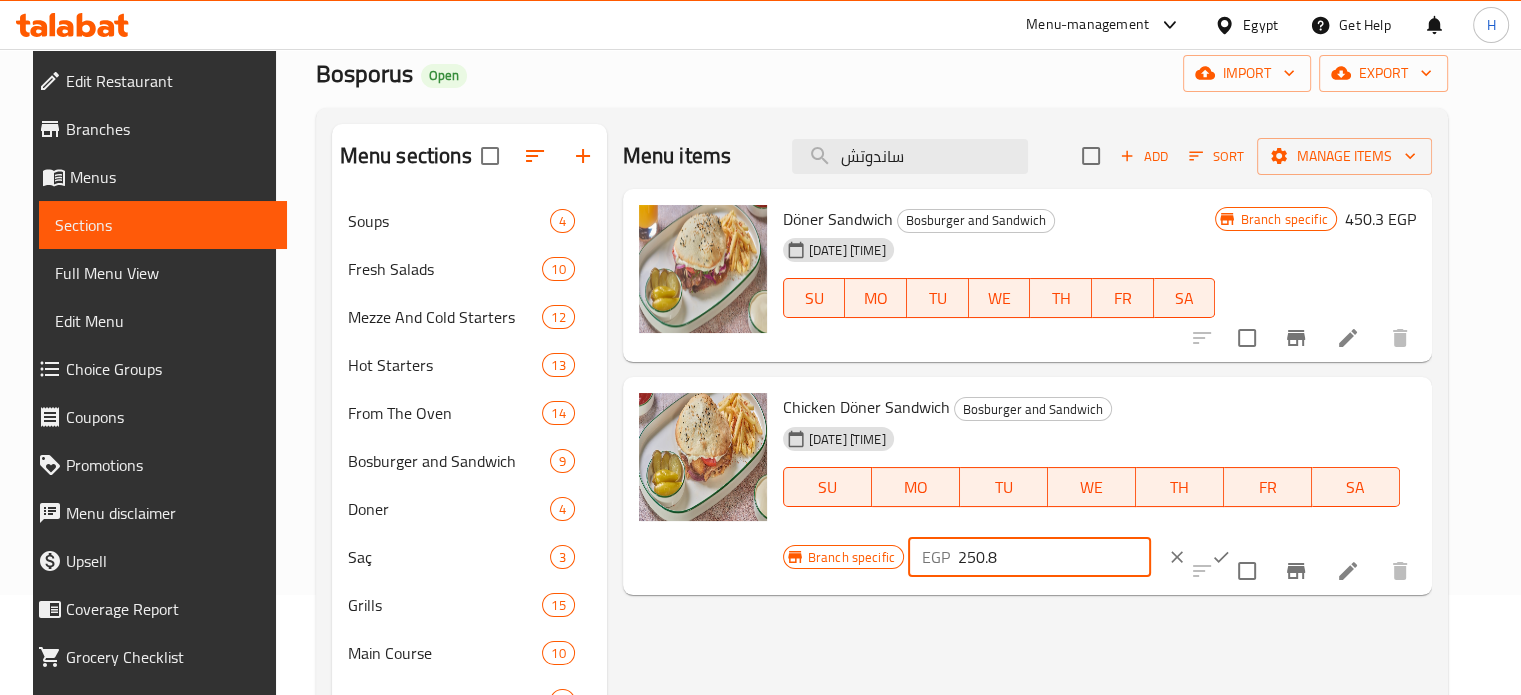 drag, startPoint x: 1032, startPoint y: 557, endPoint x: 855, endPoint y: 559, distance: 177.01129 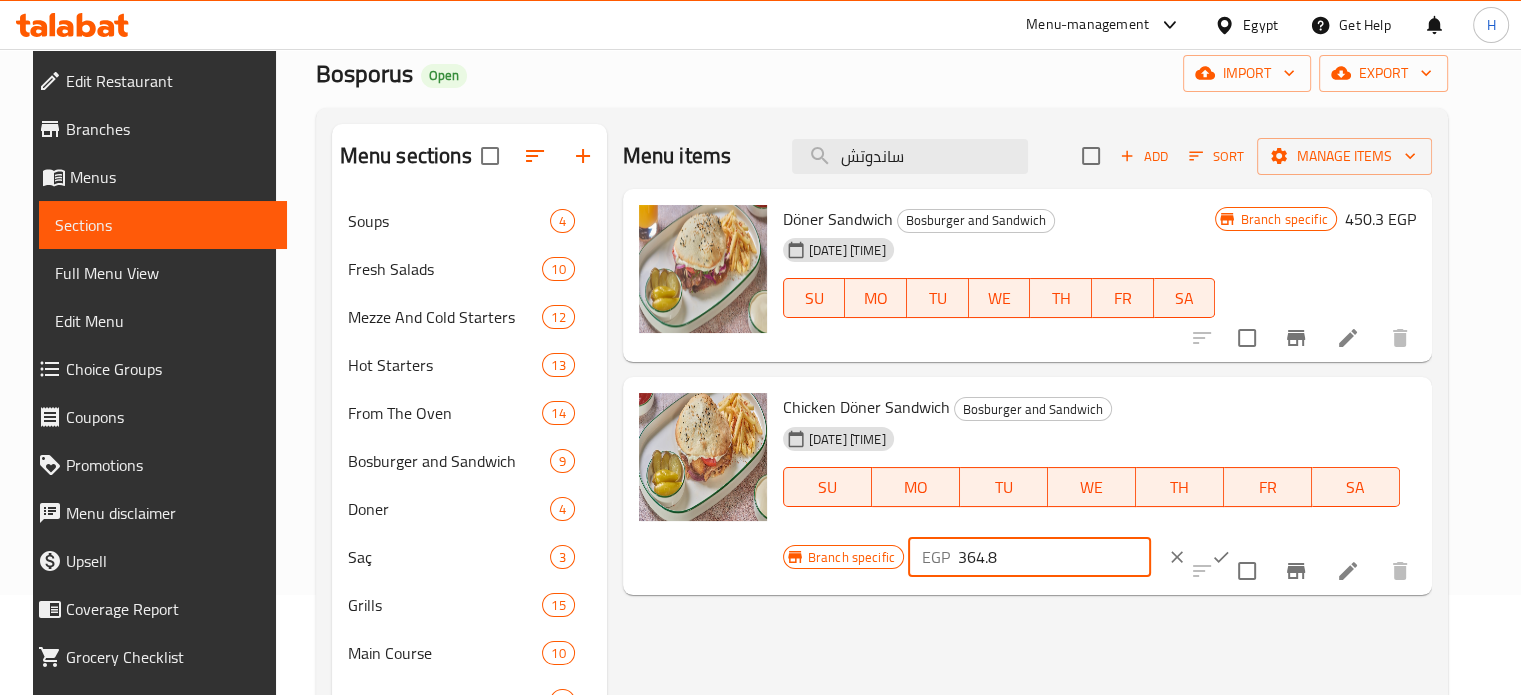 type on "364.8" 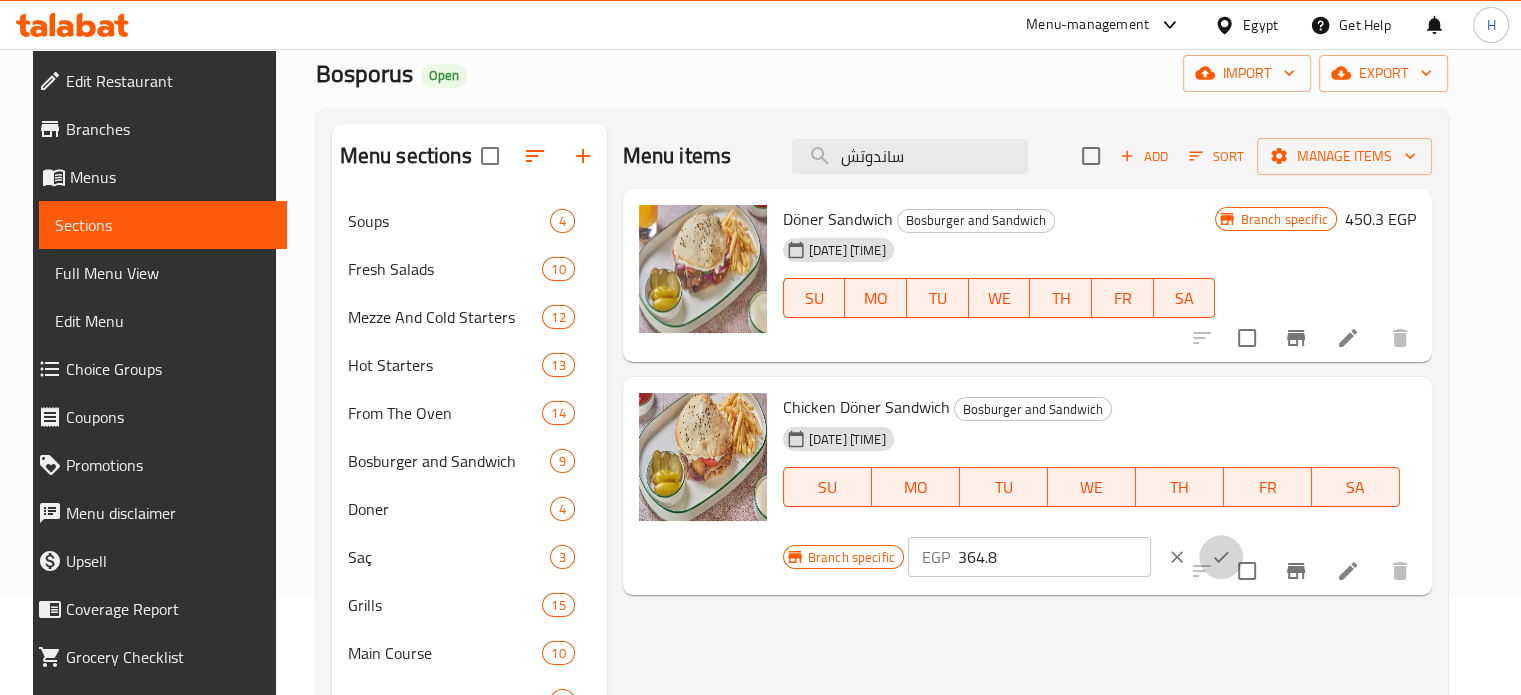 click 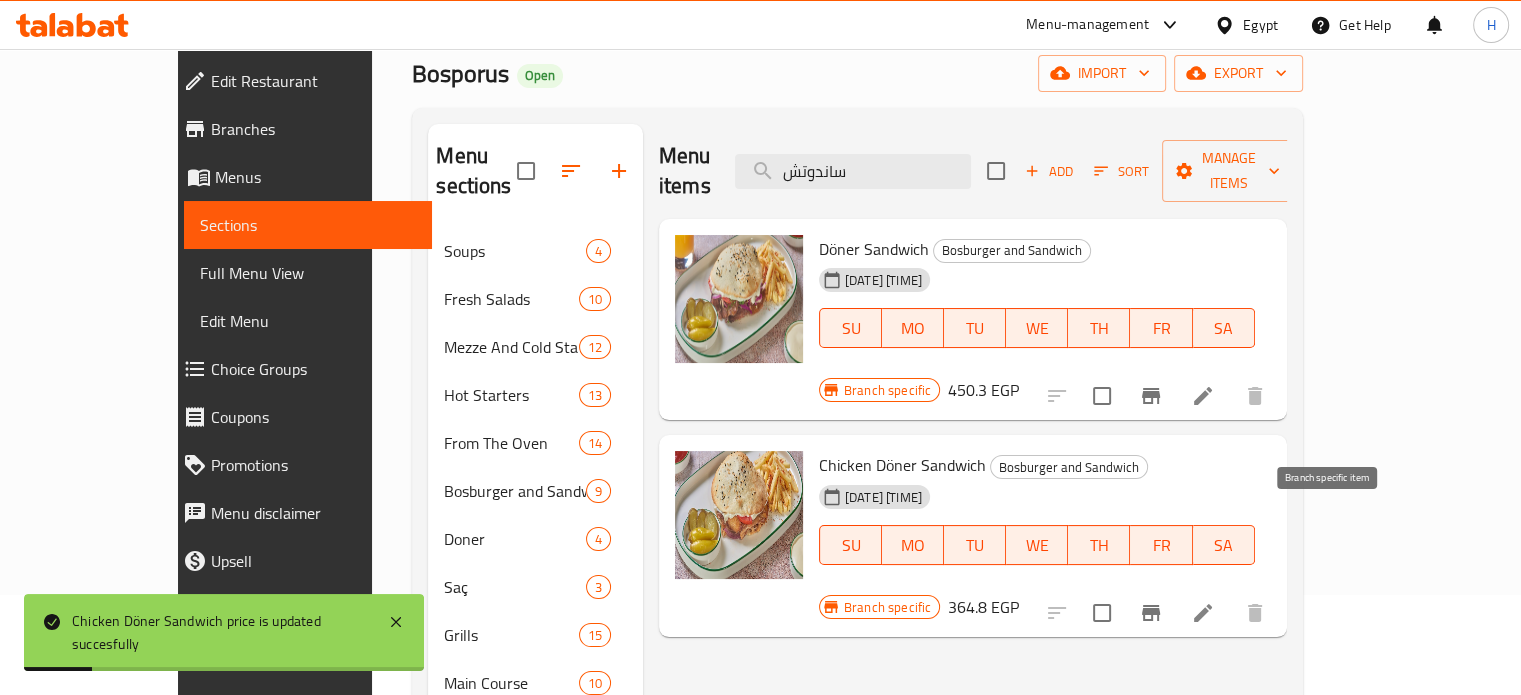 click 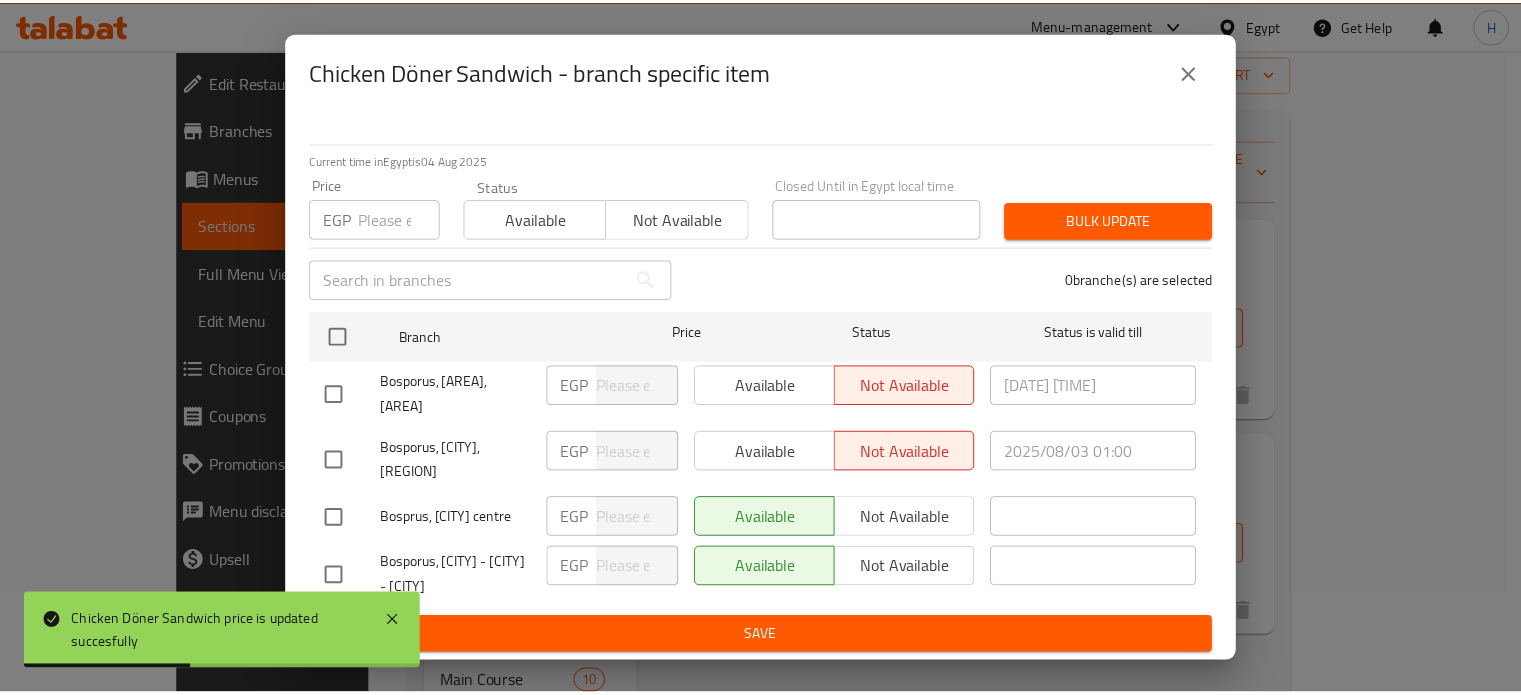 scroll, scrollTop: 153, scrollLeft: 0, axis: vertical 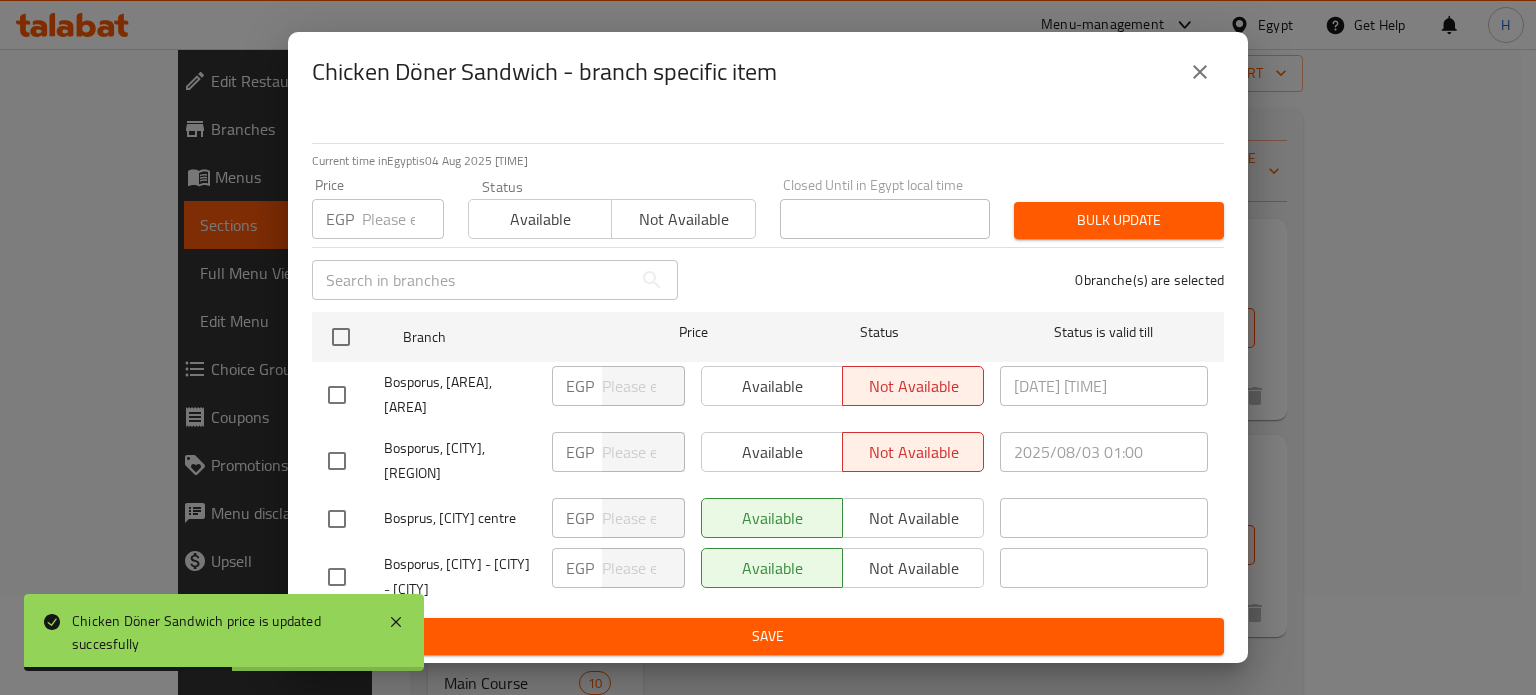 click at bounding box center [1200, 72] 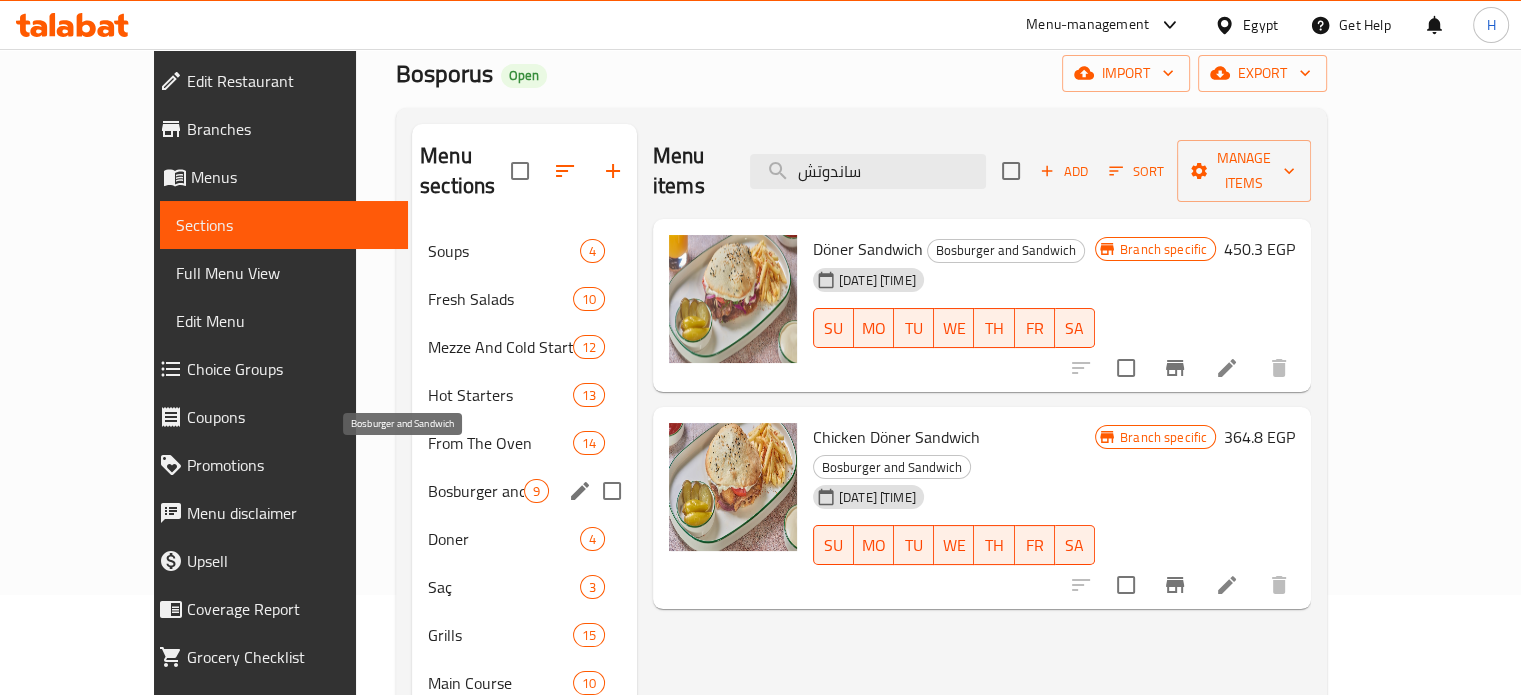 click on "Bosburger and Sandwich" at bounding box center (476, 491) 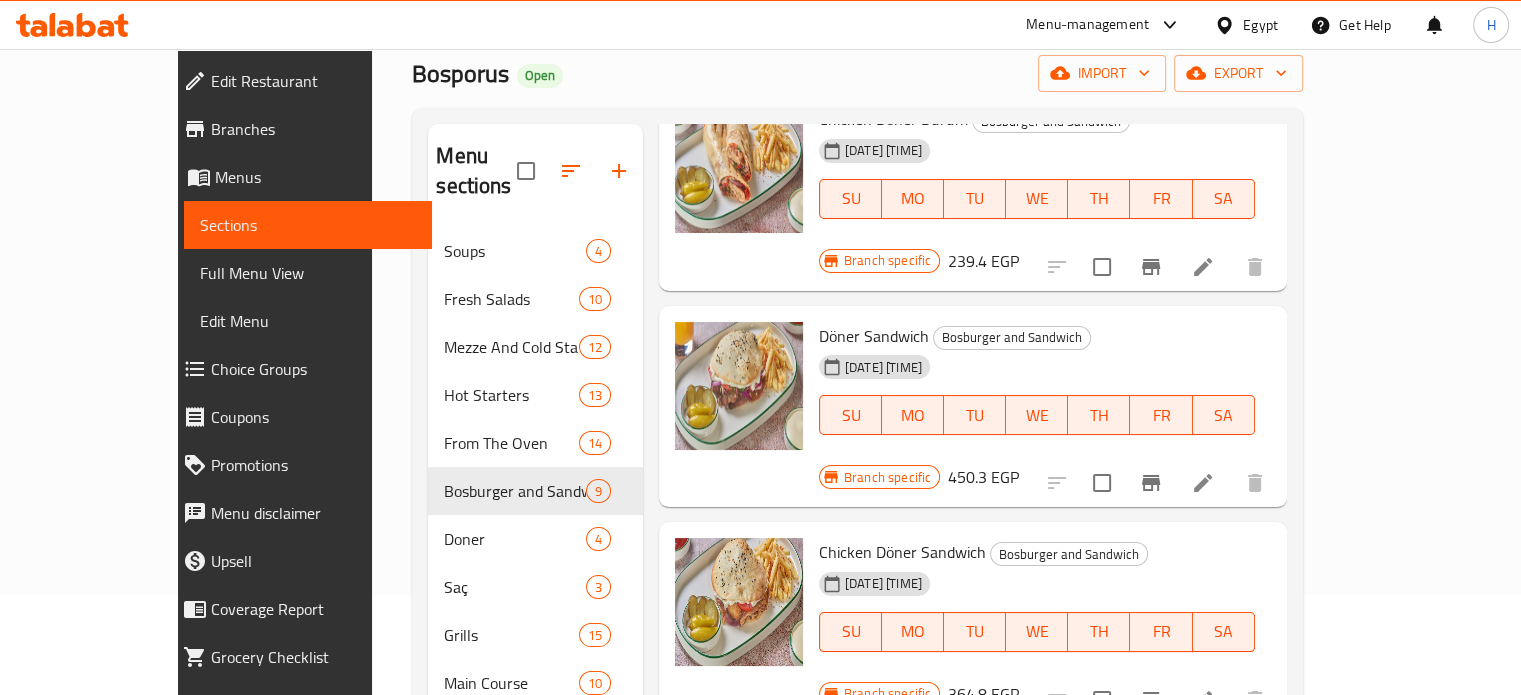 scroll, scrollTop: 1054, scrollLeft: 0, axis: vertical 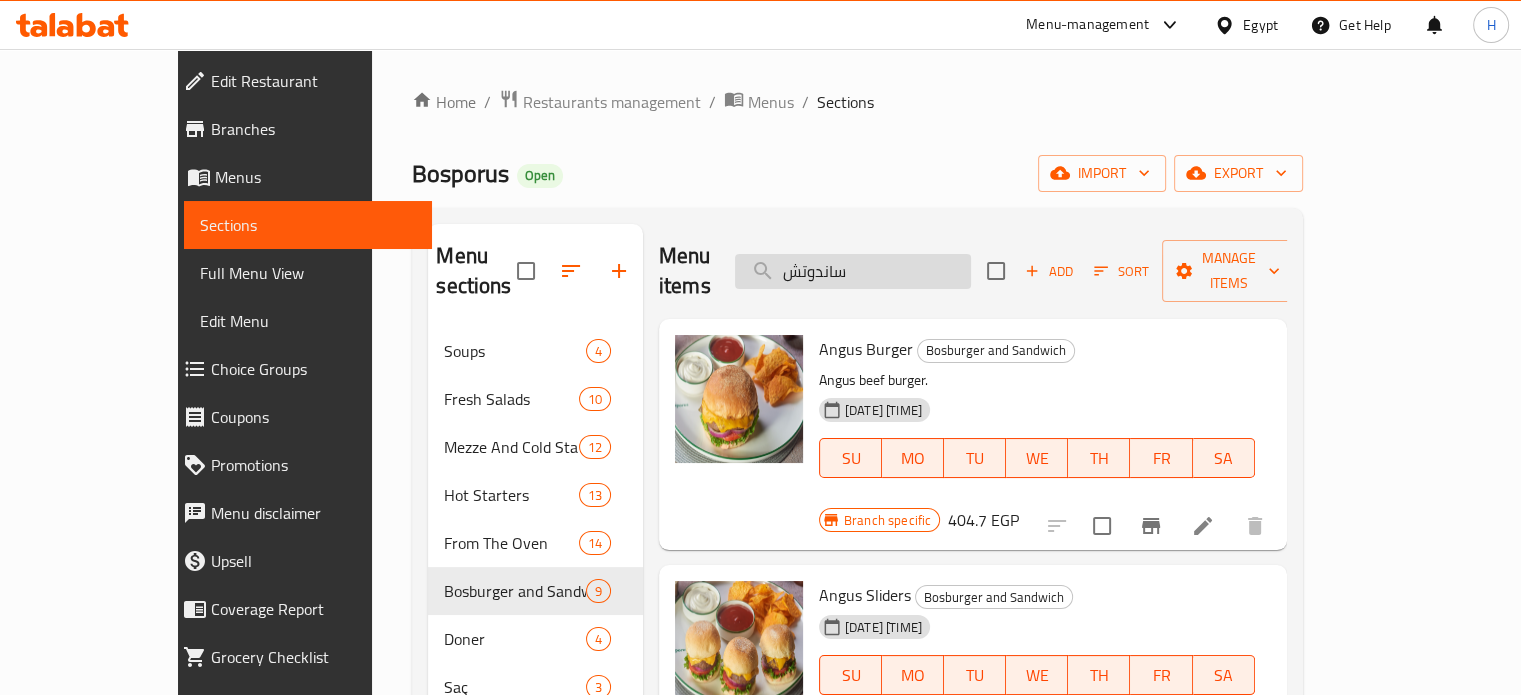 drag, startPoint x: 940, startPoint y: 255, endPoint x: 801, endPoint y: 256, distance: 139.0036 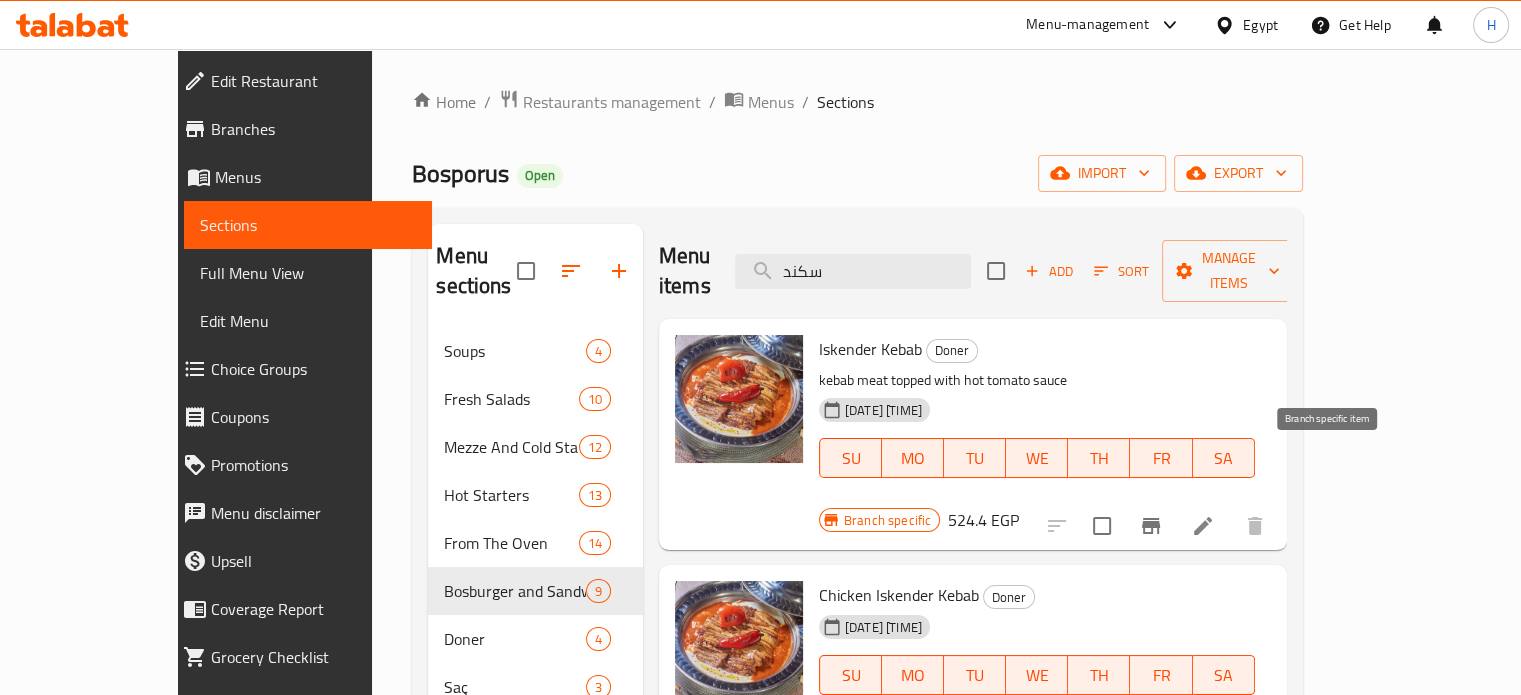 click 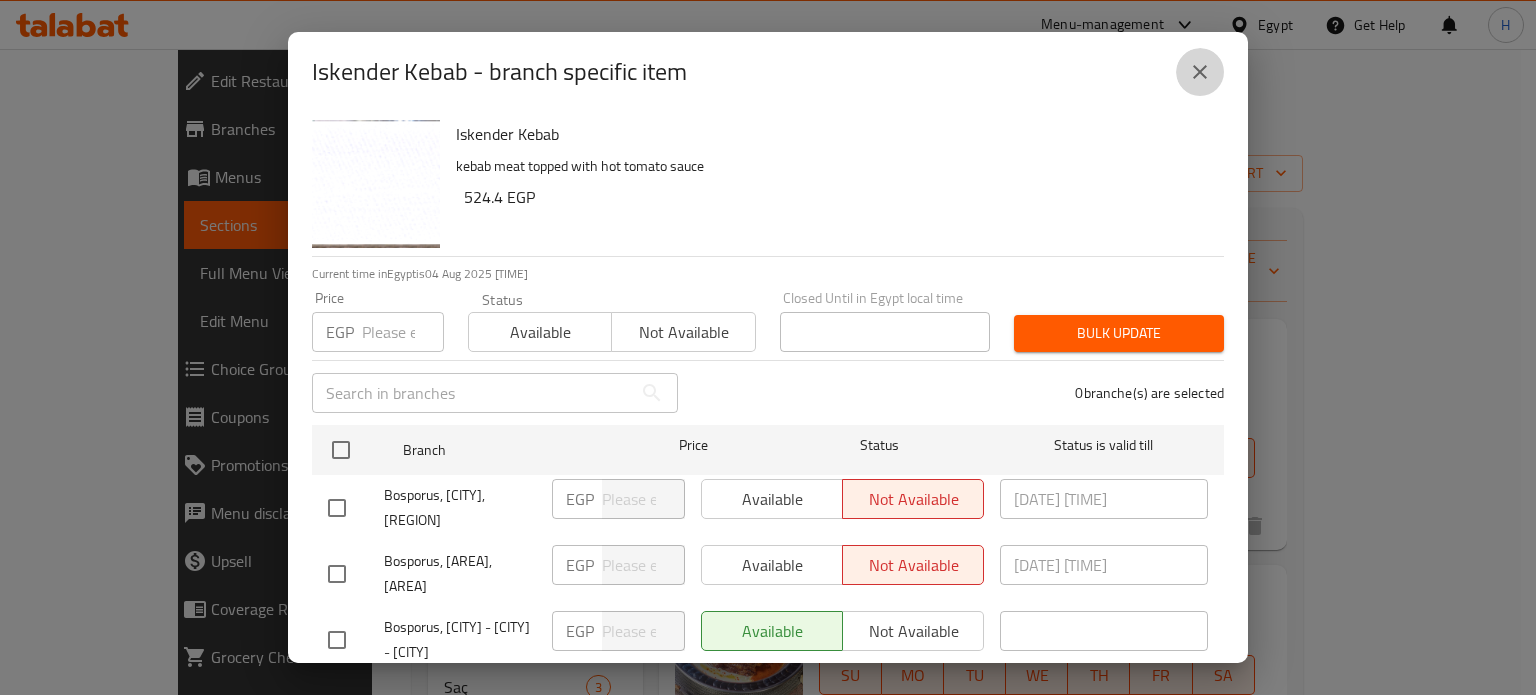 click at bounding box center [1200, 72] 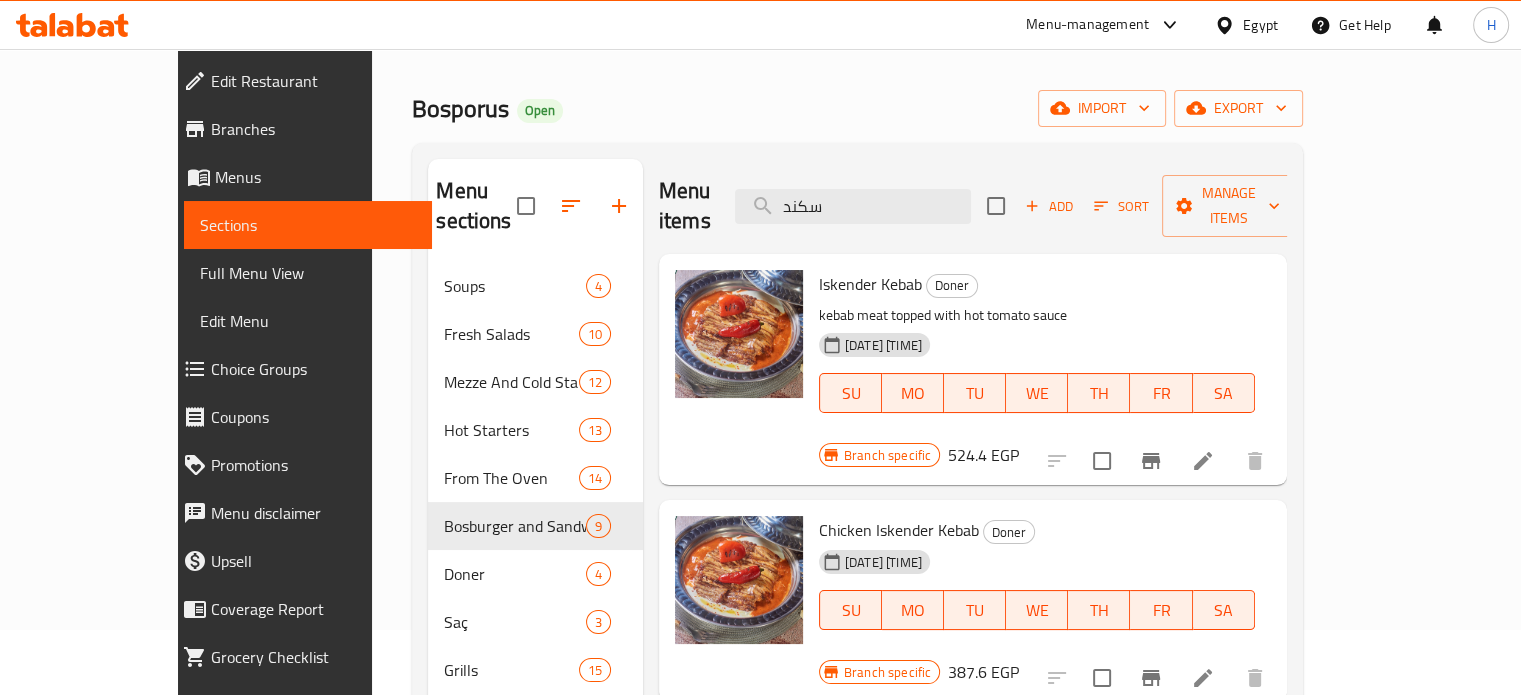 scroll, scrollTop: 100, scrollLeft: 0, axis: vertical 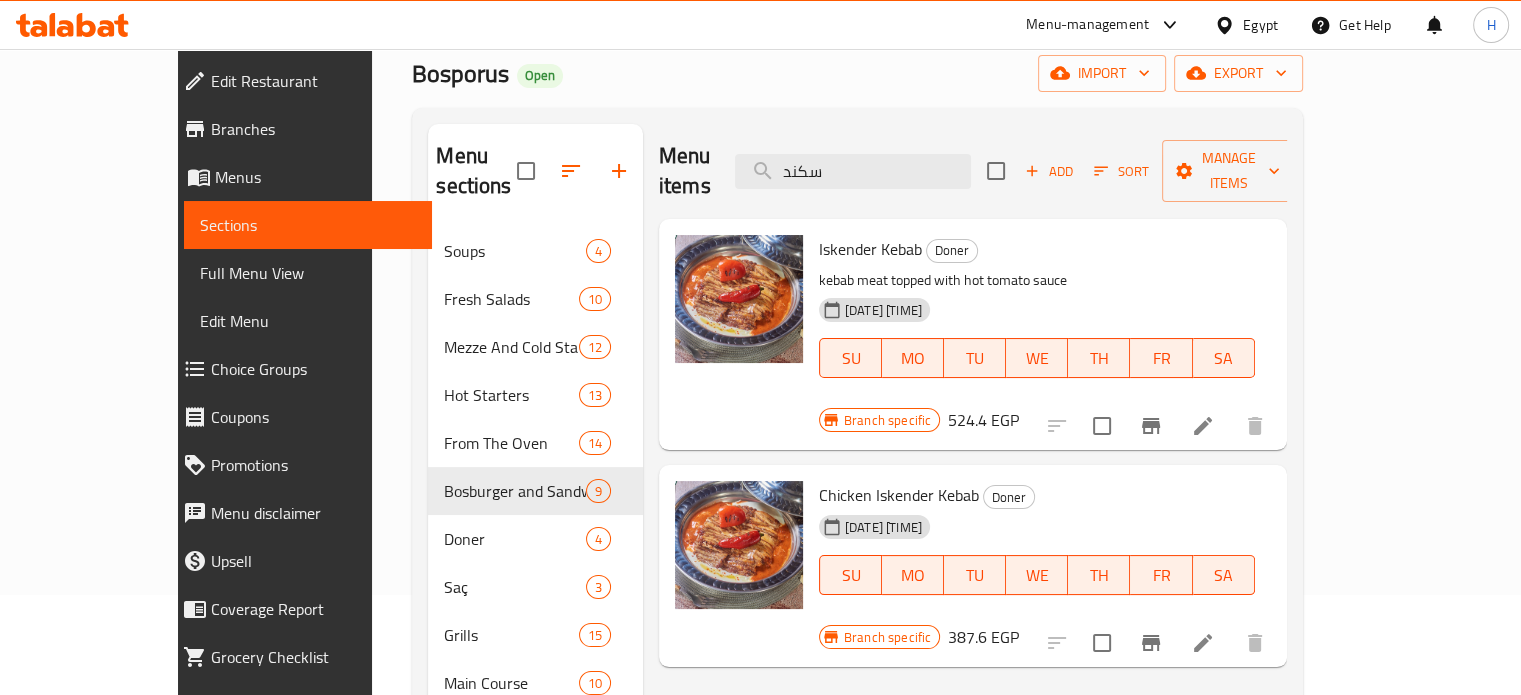 drag, startPoint x: 932, startPoint y: 166, endPoint x: 748, endPoint y: 147, distance: 184.97838 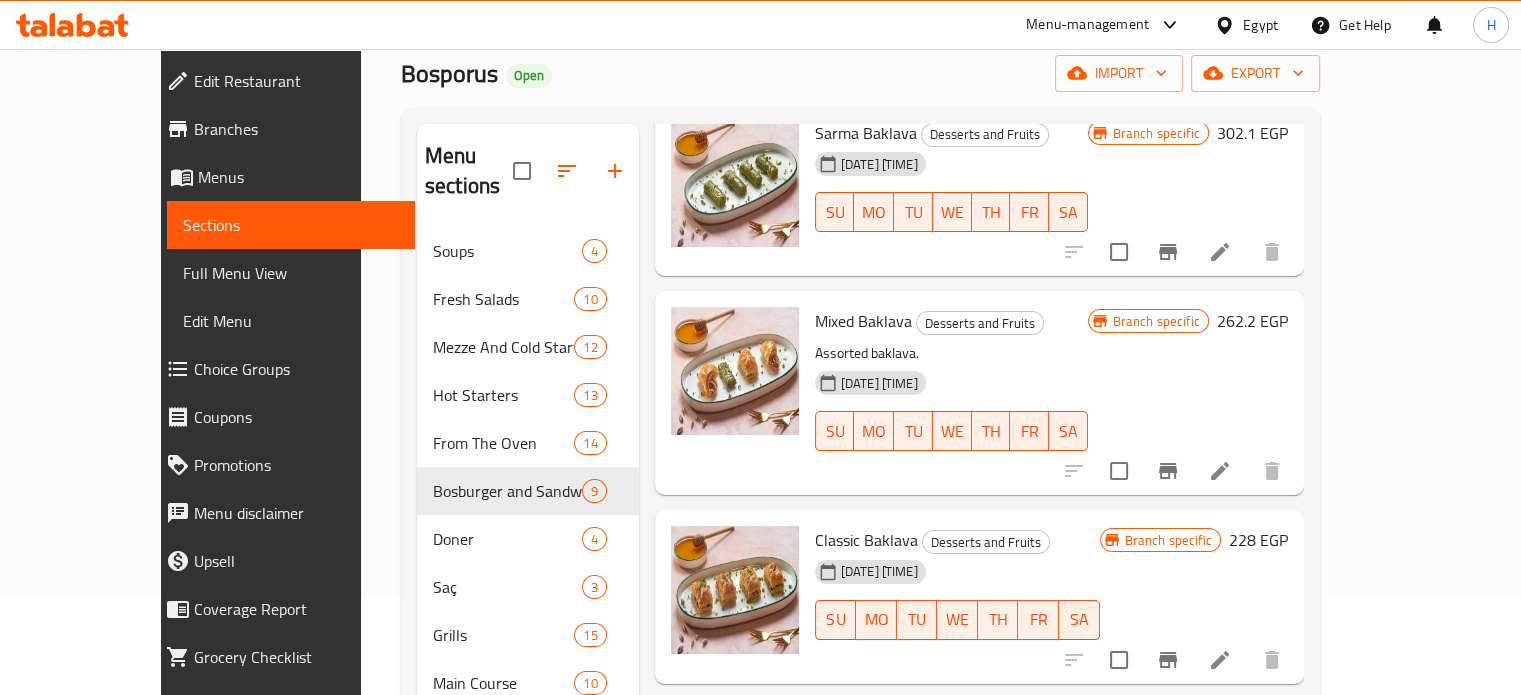 scroll, scrollTop: 200, scrollLeft: 0, axis: vertical 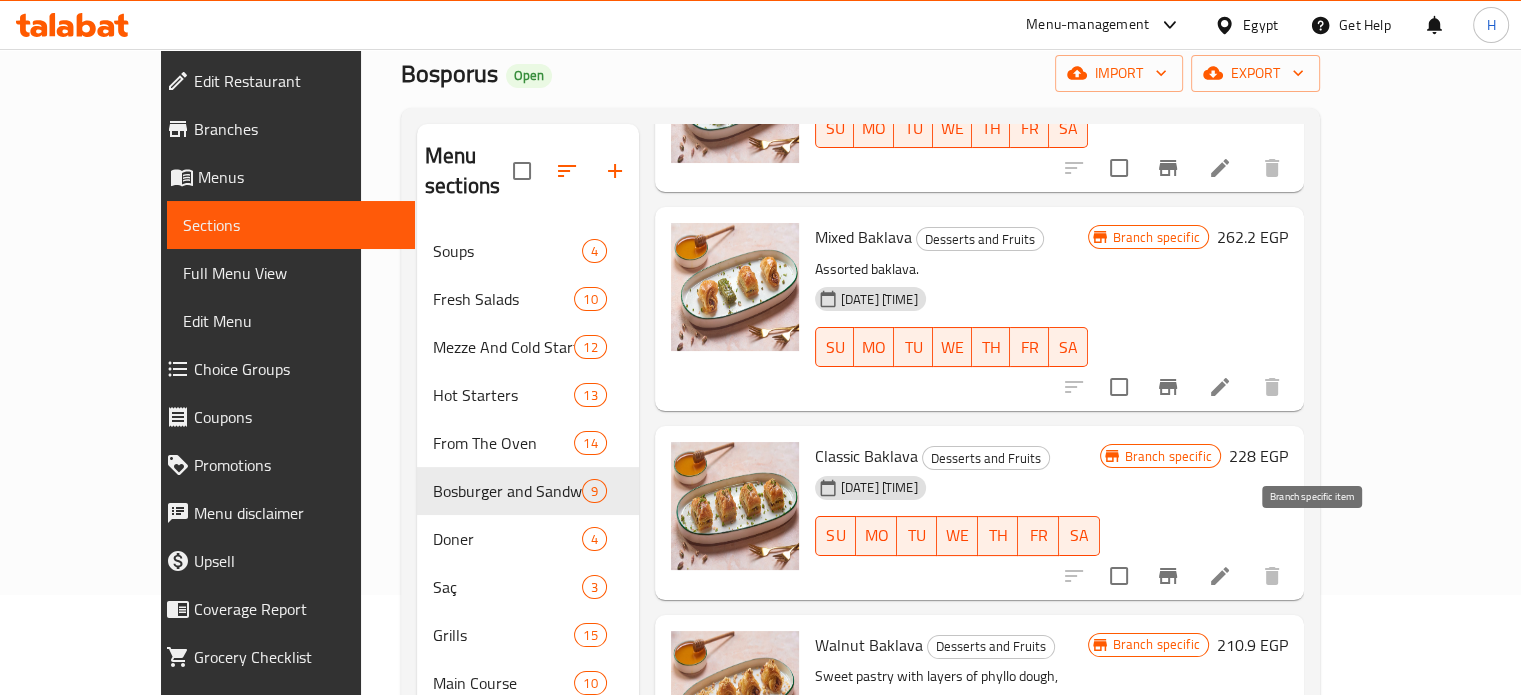 click 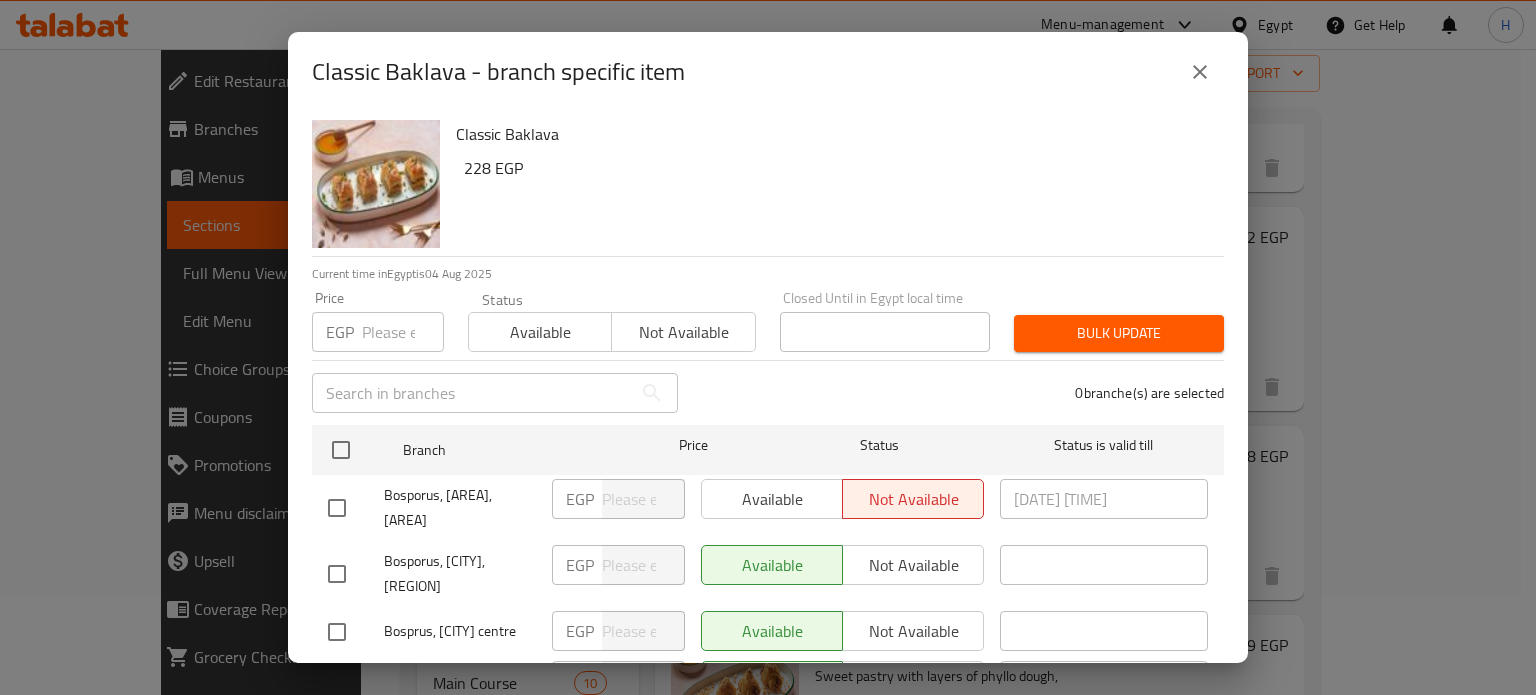 click 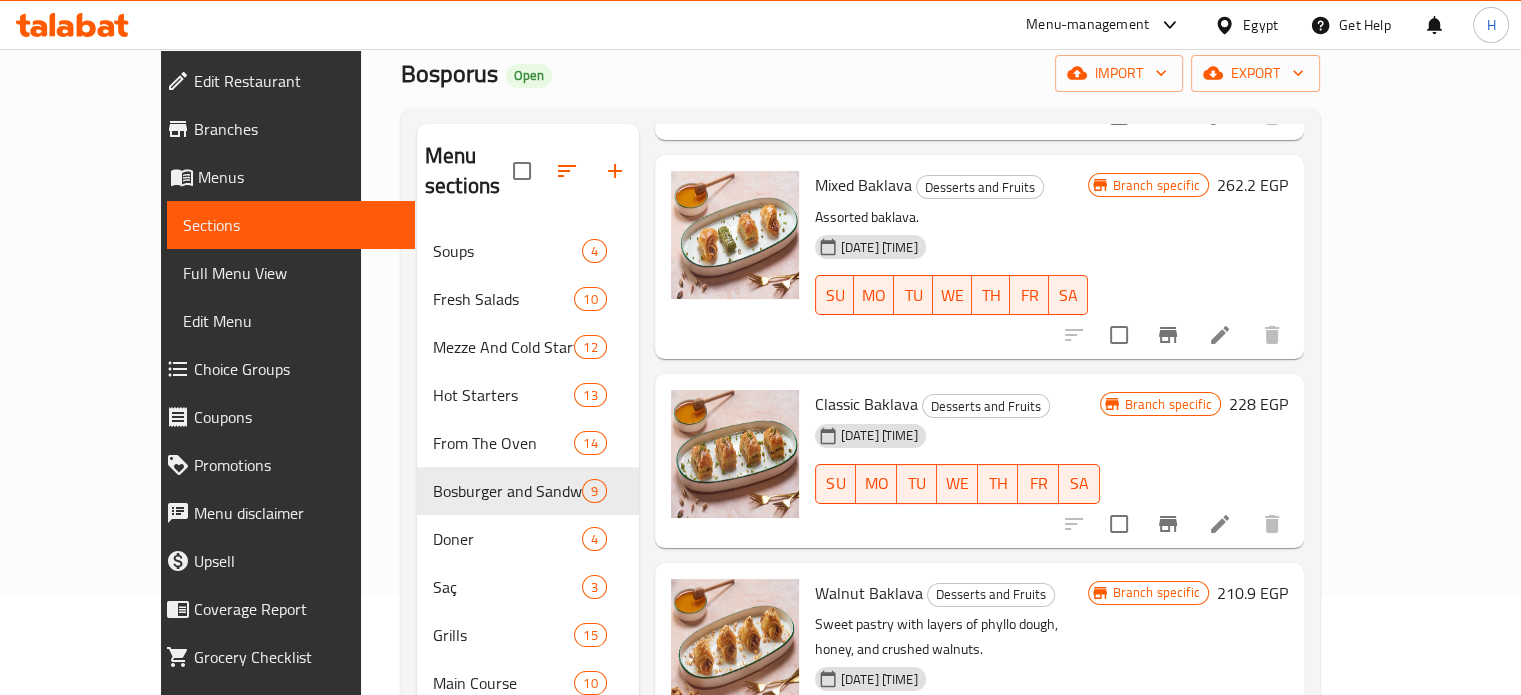scroll, scrollTop: 218, scrollLeft: 0, axis: vertical 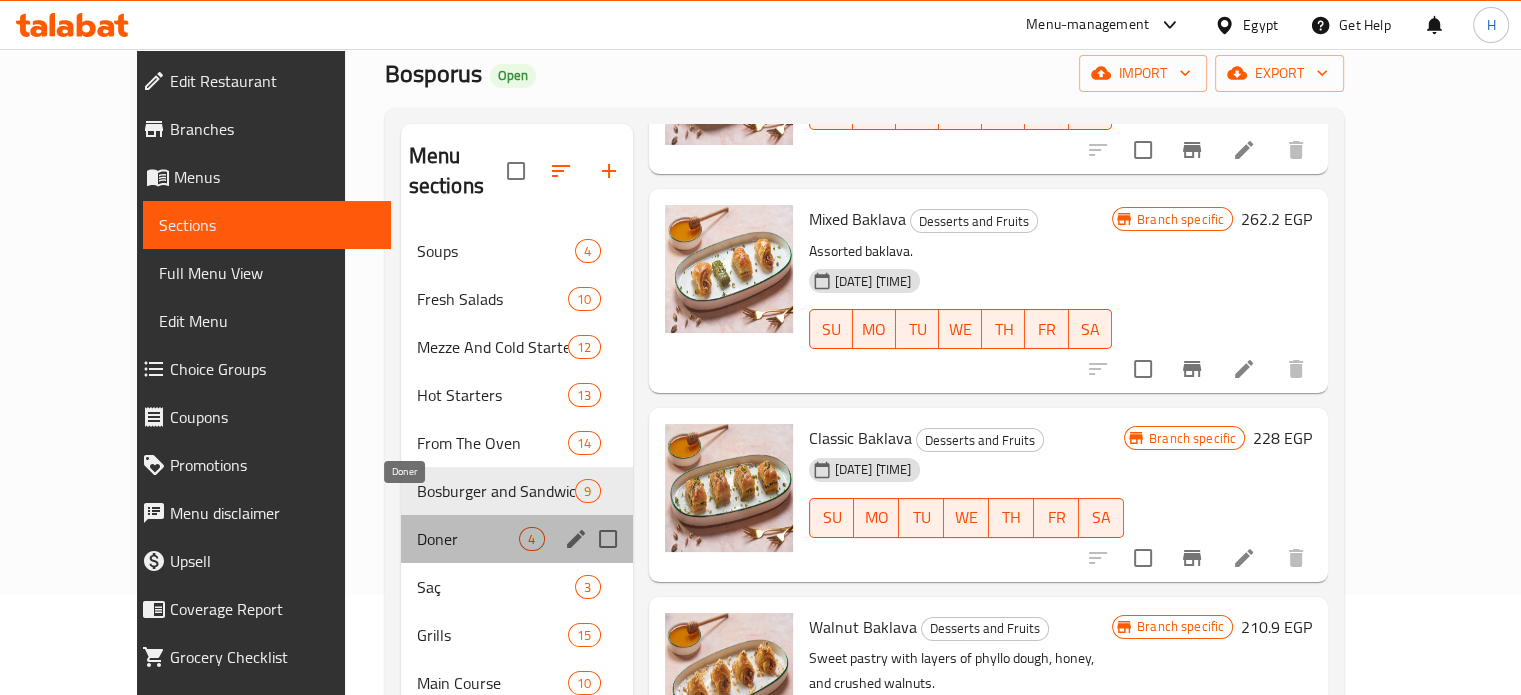 click on "Doner" at bounding box center (468, 539) 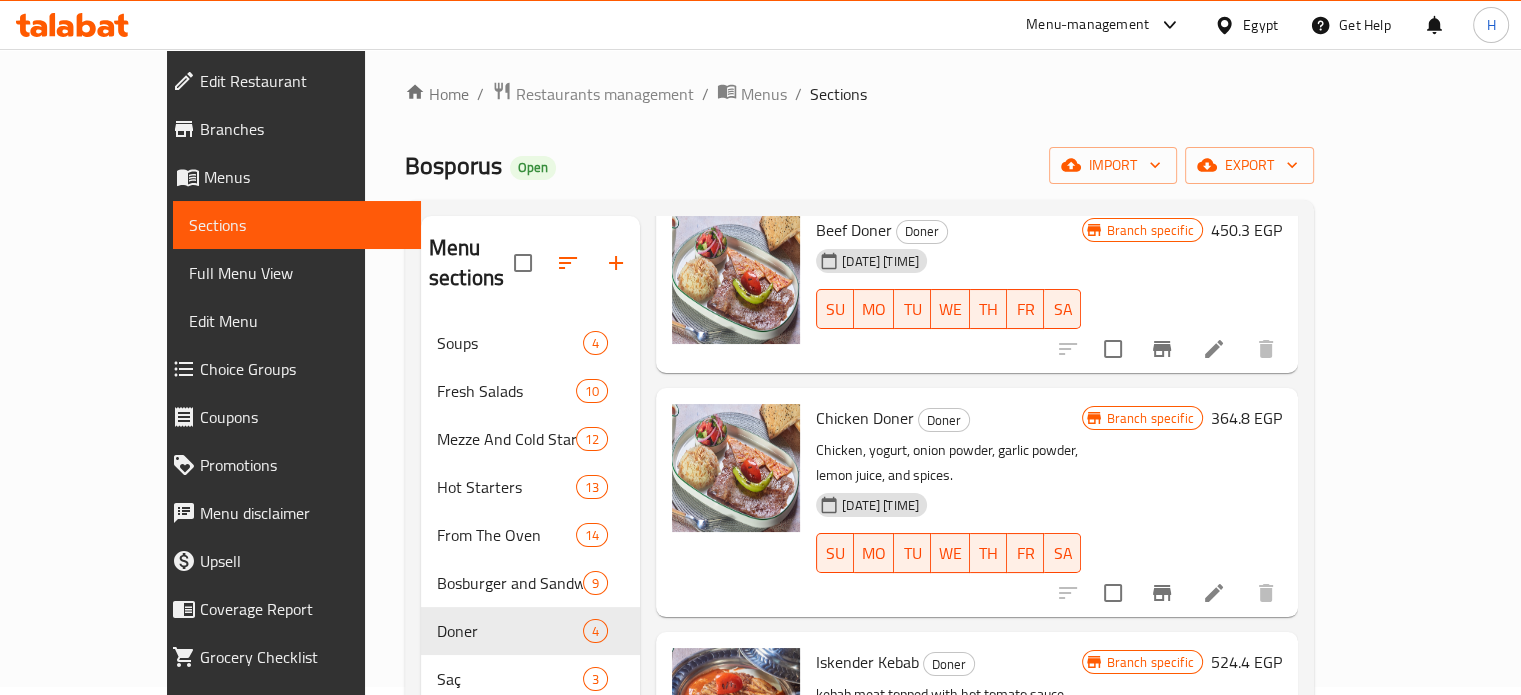 scroll, scrollTop: 0, scrollLeft: 0, axis: both 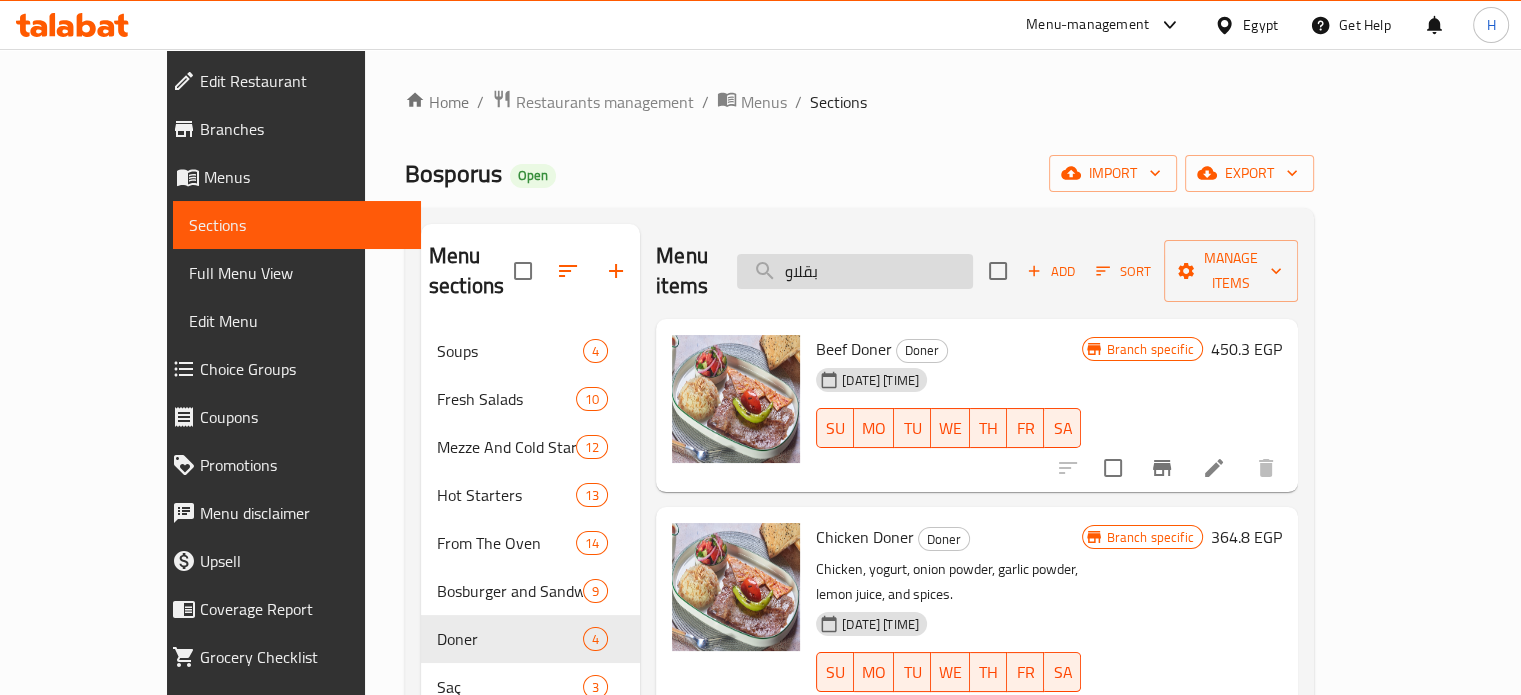 drag, startPoint x: 903, startPoint y: 258, endPoint x: 809, endPoint y: 258, distance: 94 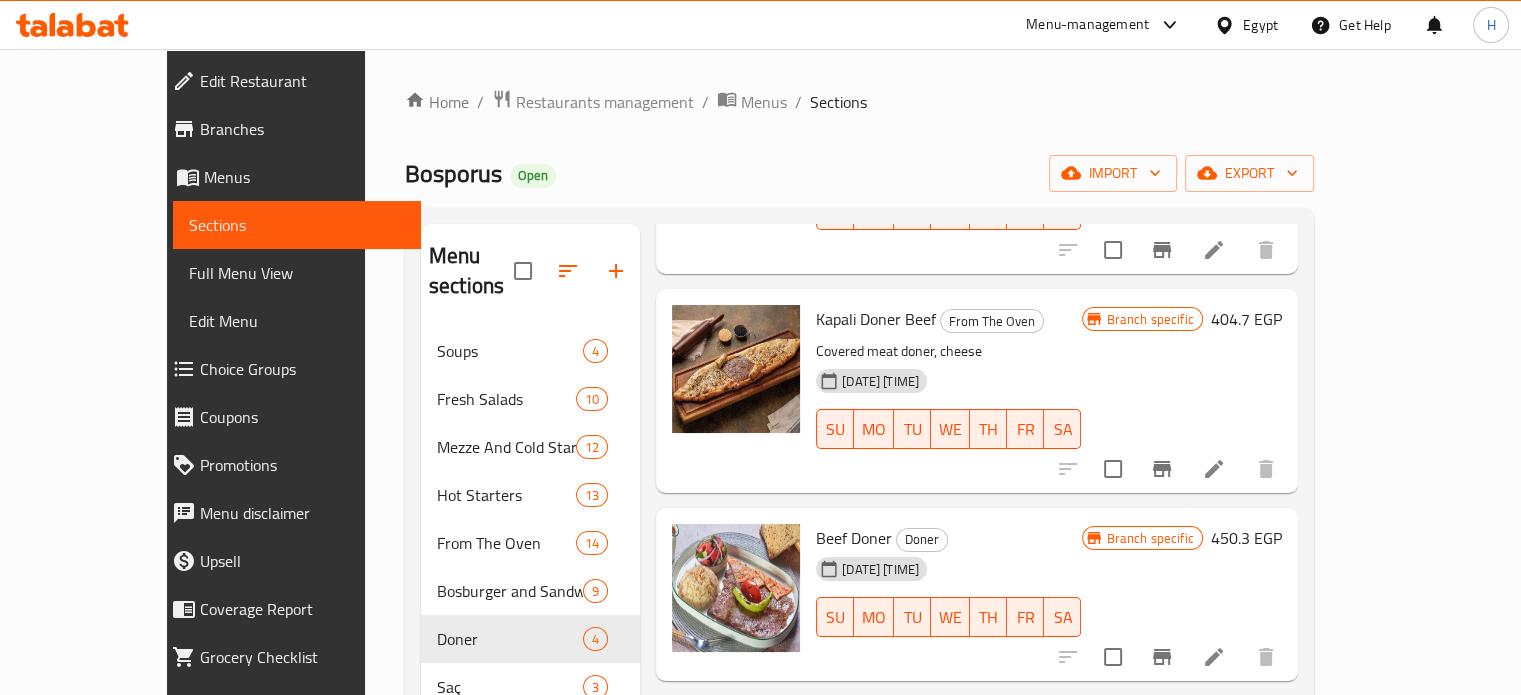 scroll, scrollTop: 329, scrollLeft: 0, axis: vertical 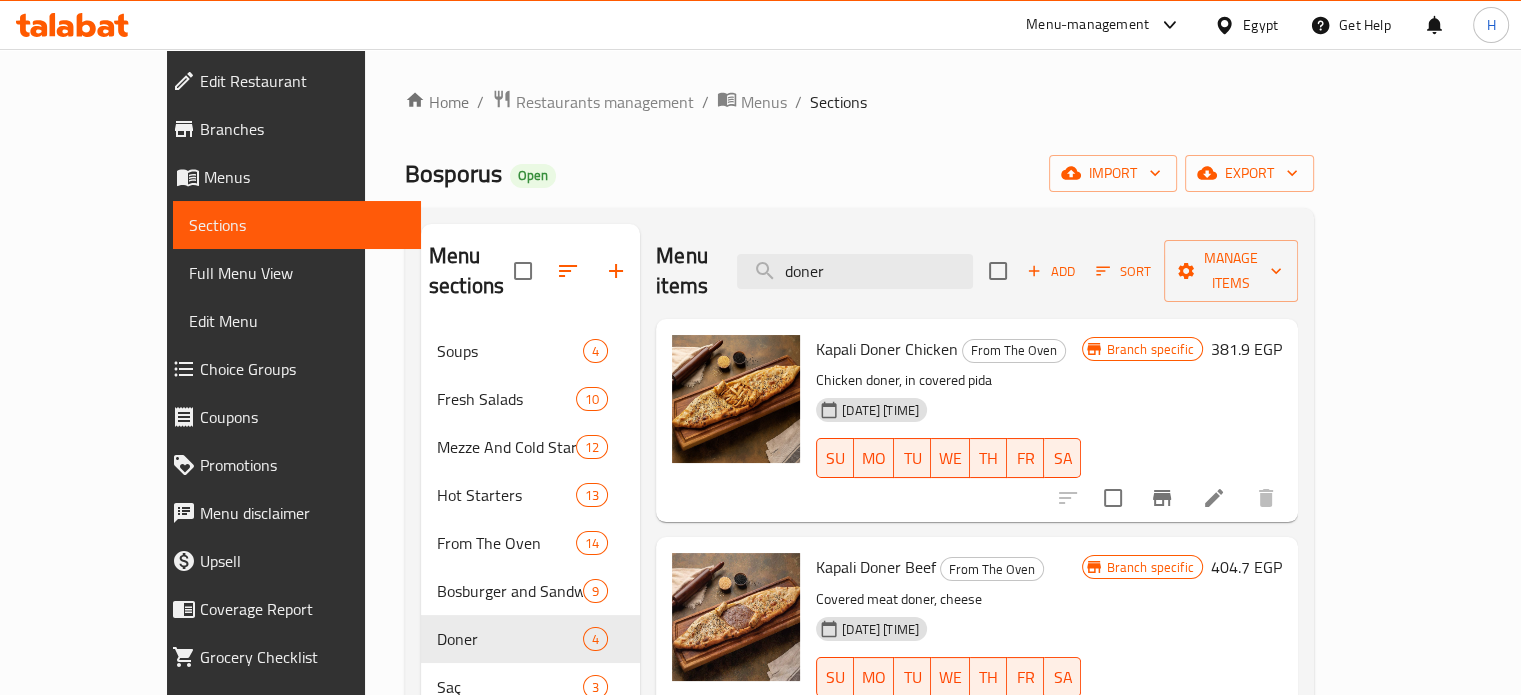 drag, startPoint x: 903, startPoint y: 247, endPoint x: 703, endPoint y: 260, distance: 200.42206 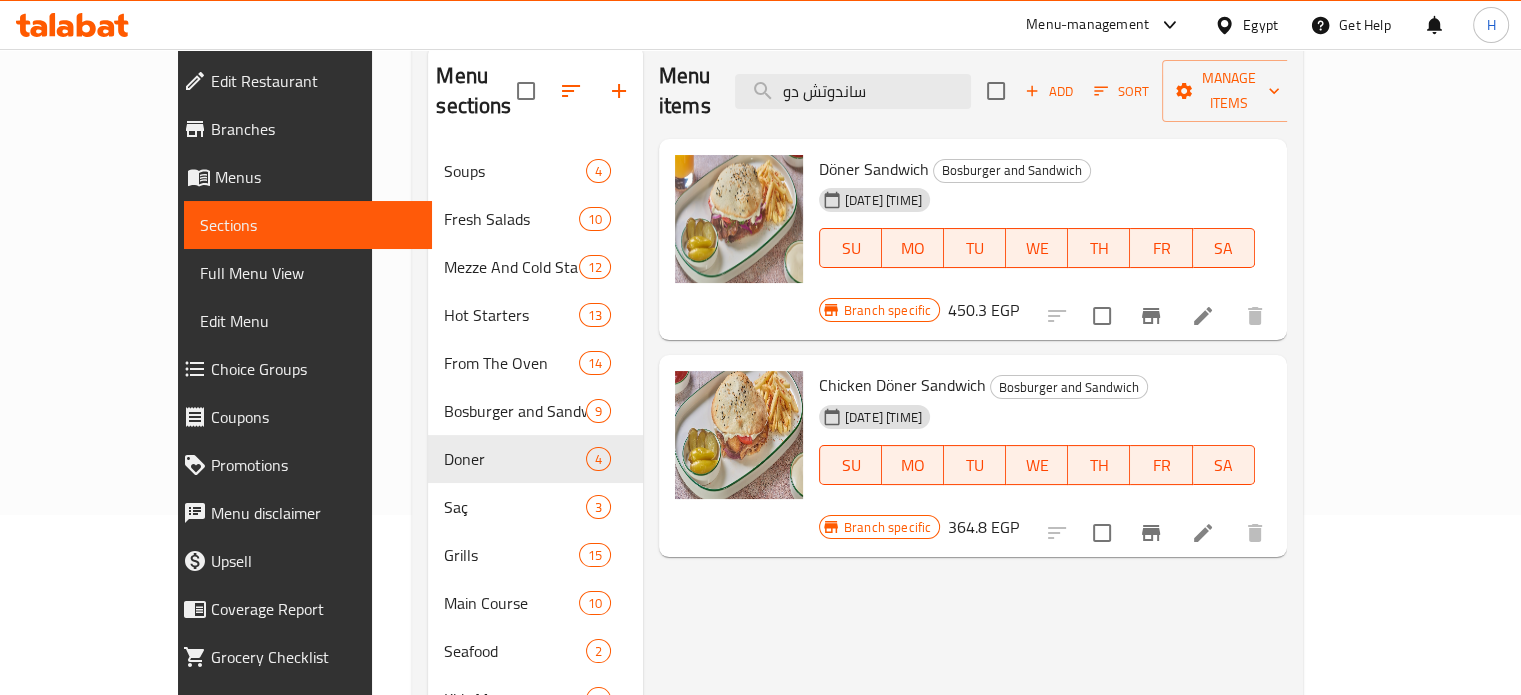 scroll, scrollTop: 200, scrollLeft: 0, axis: vertical 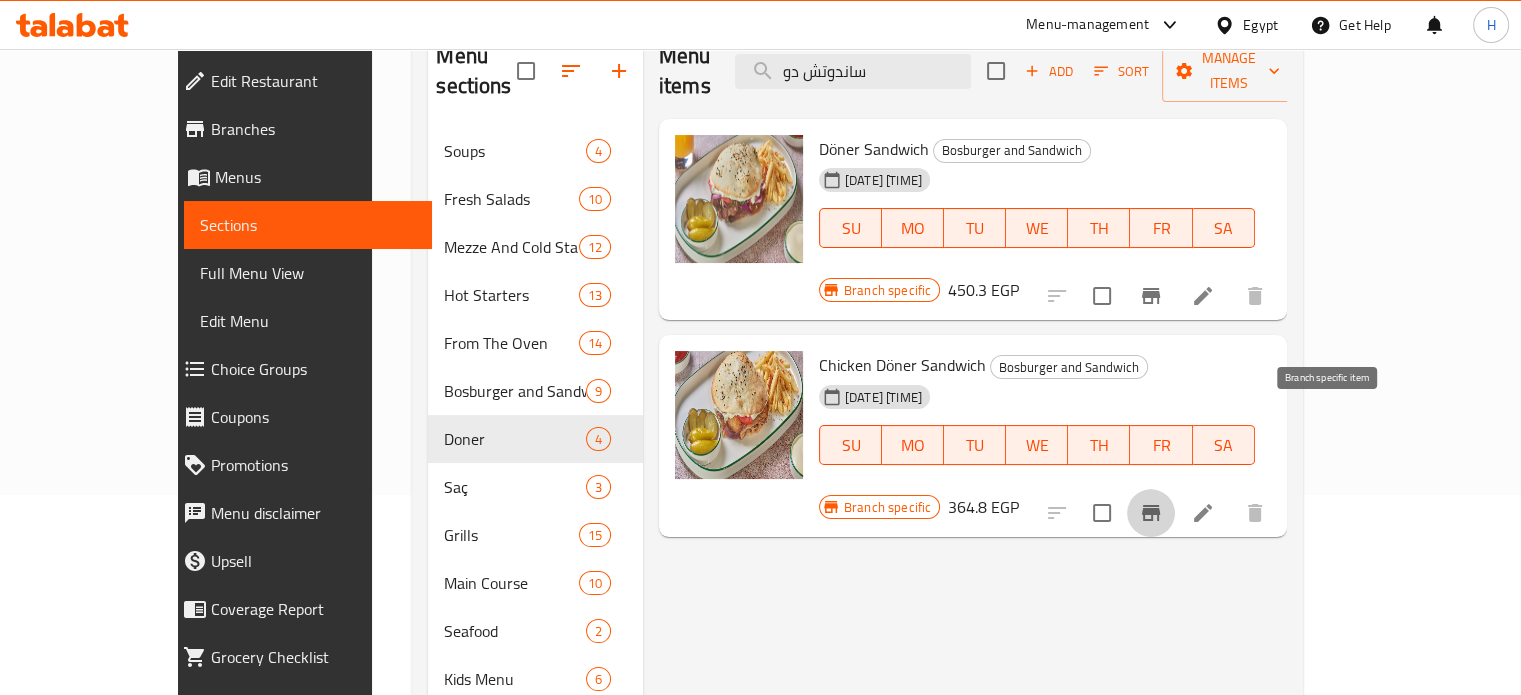 click at bounding box center (1151, 513) 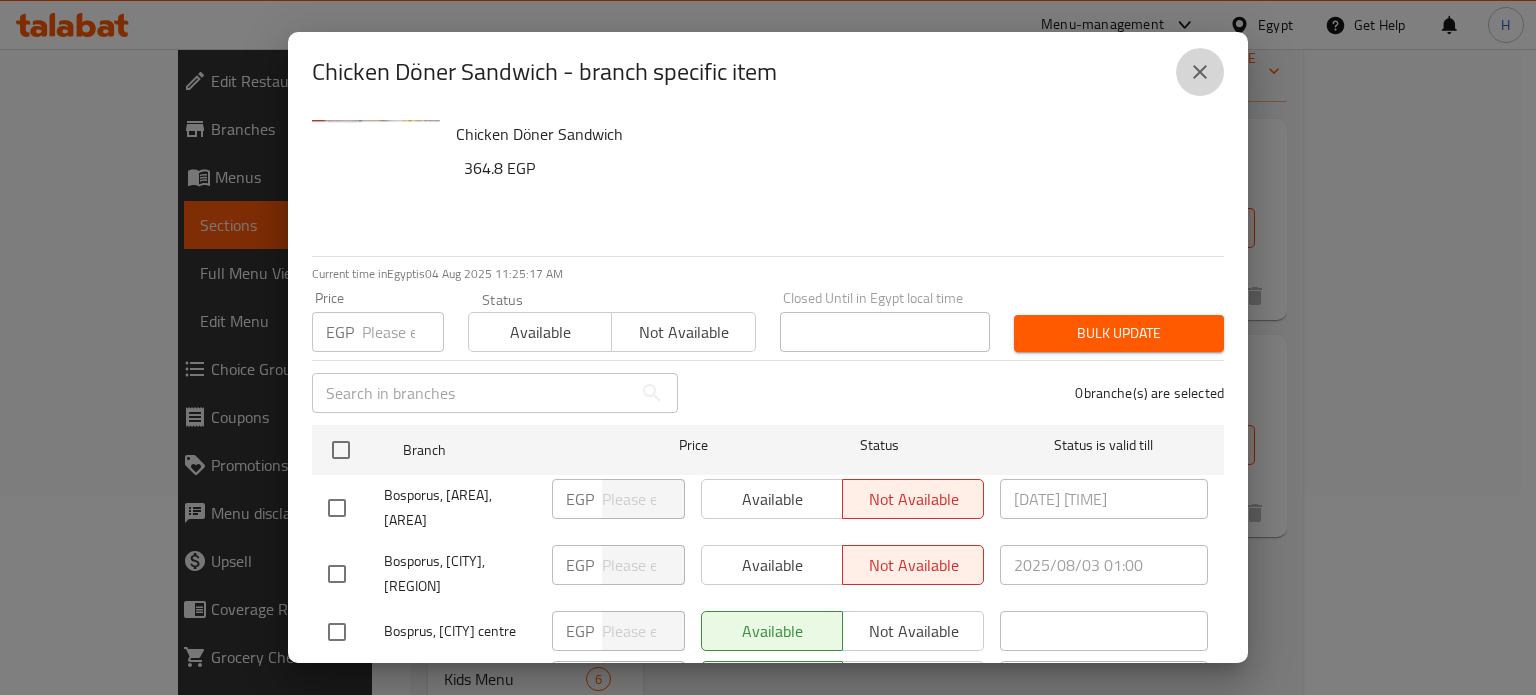 click 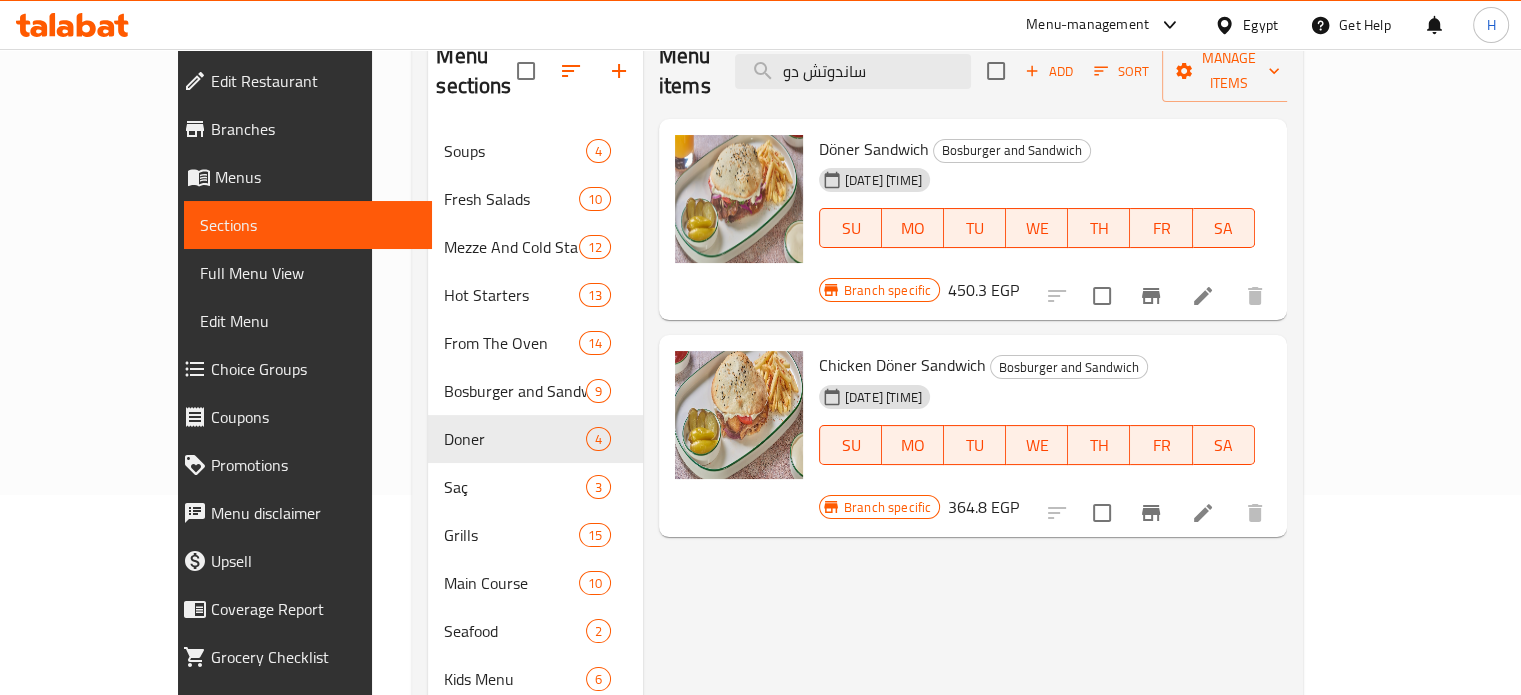 scroll, scrollTop: 100, scrollLeft: 0, axis: vertical 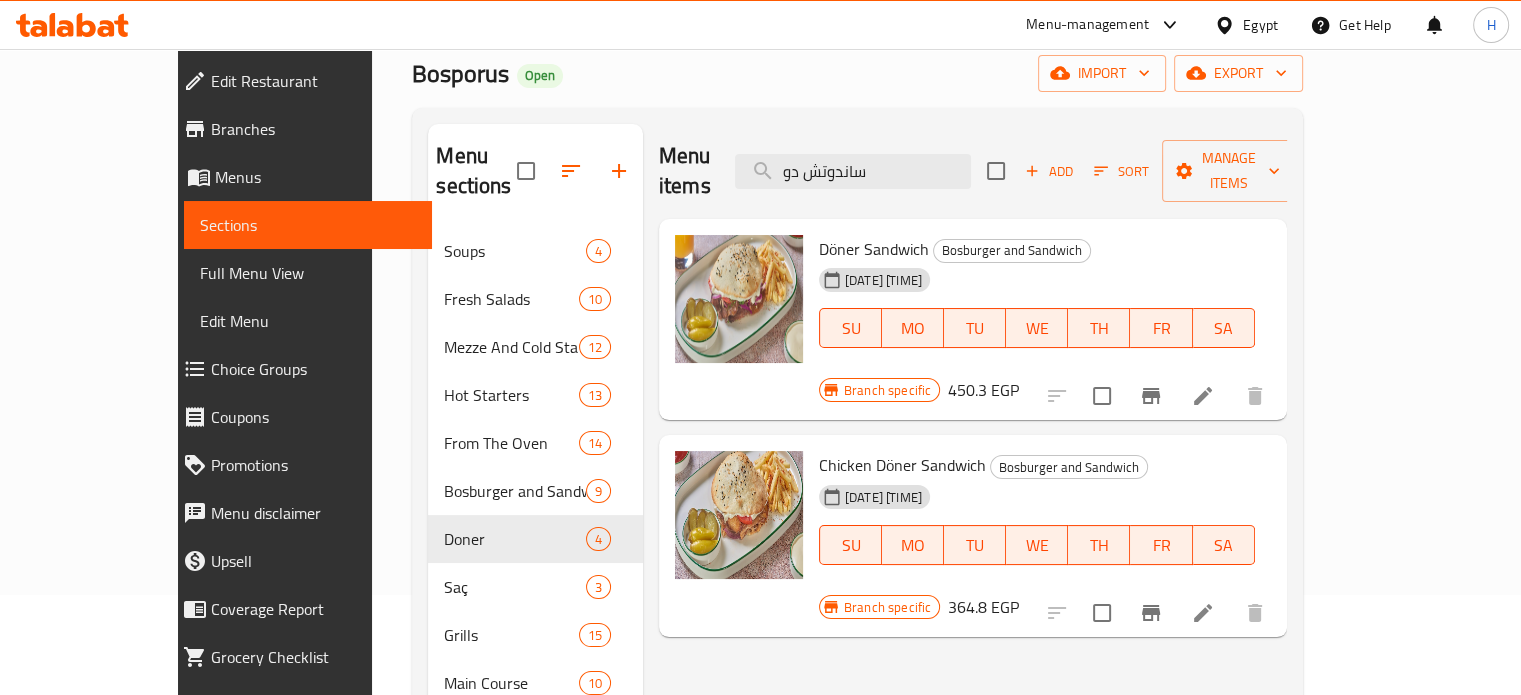 drag, startPoint x: 964, startPoint y: 151, endPoint x: 792, endPoint y: 155, distance: 172.04651 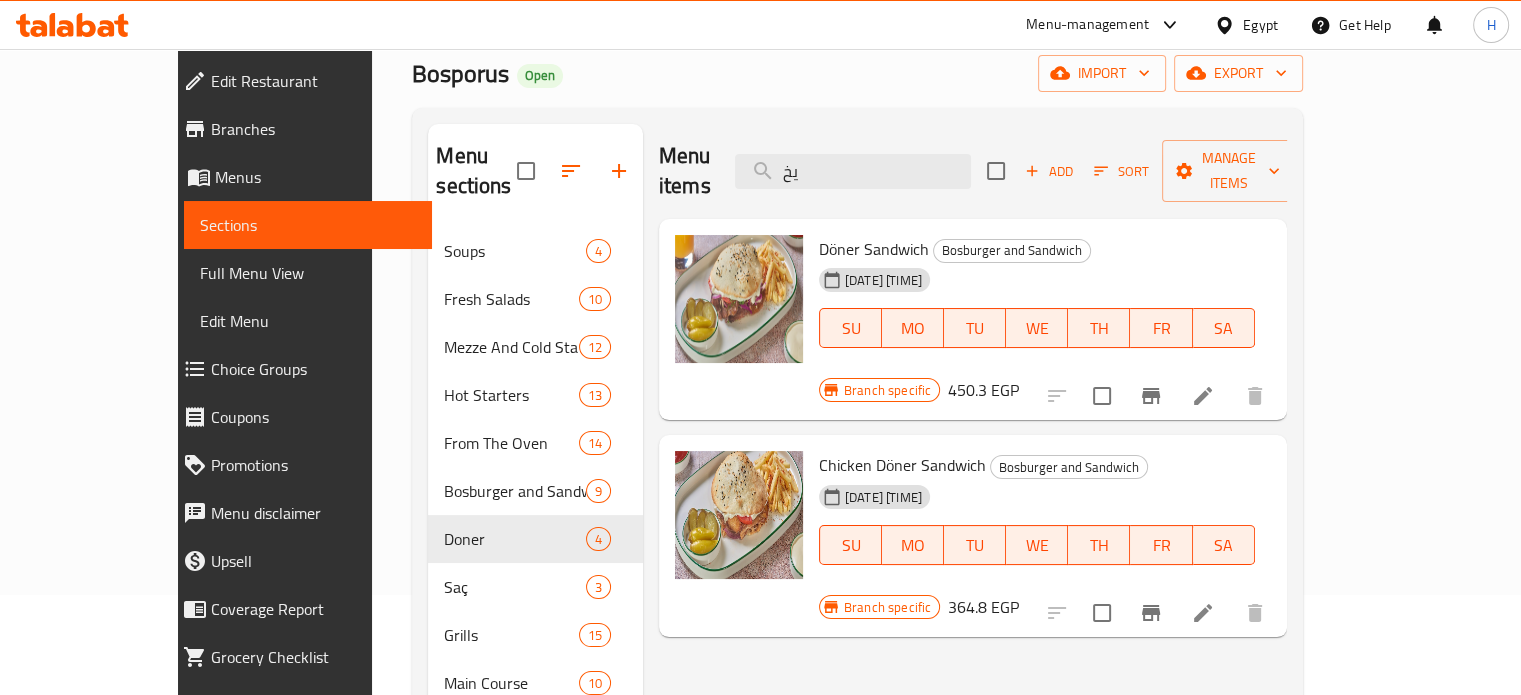 type on "ي" 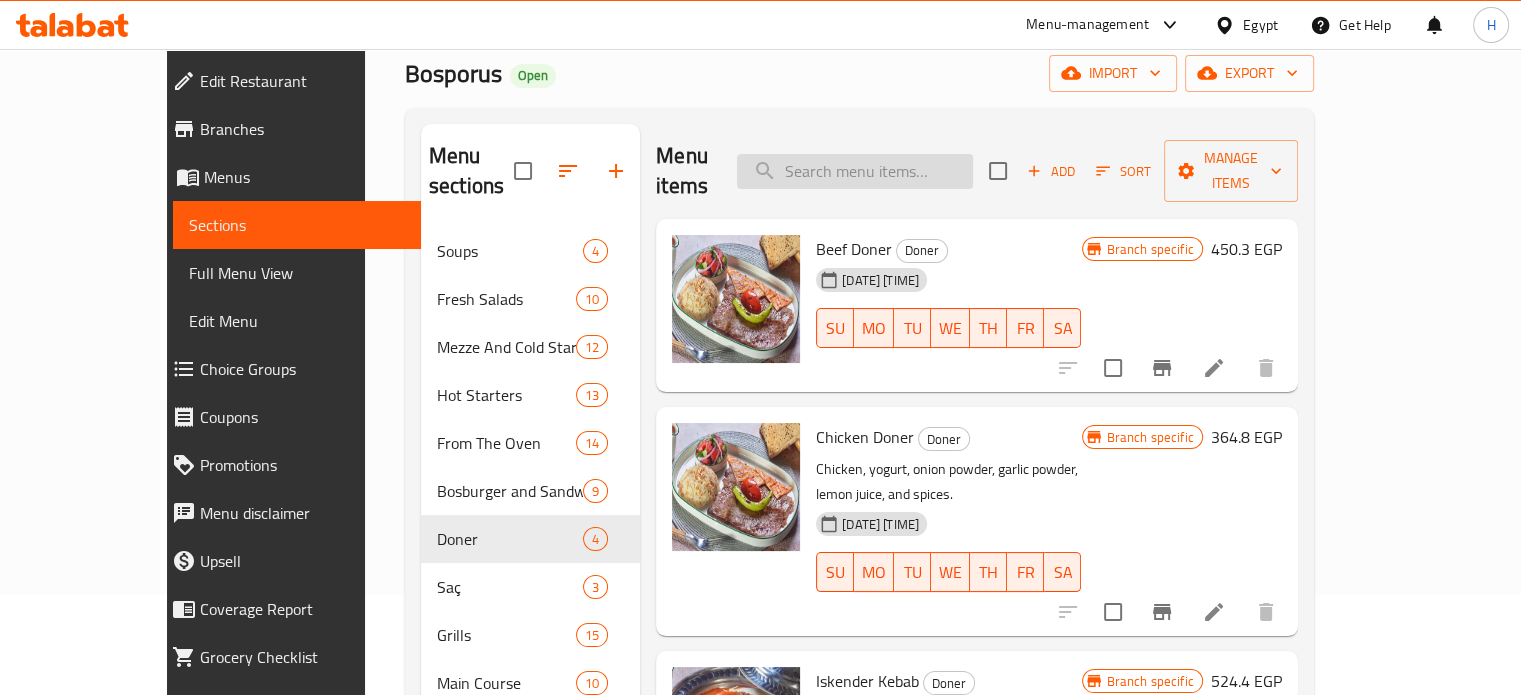 click at bounding box center (855, 171) 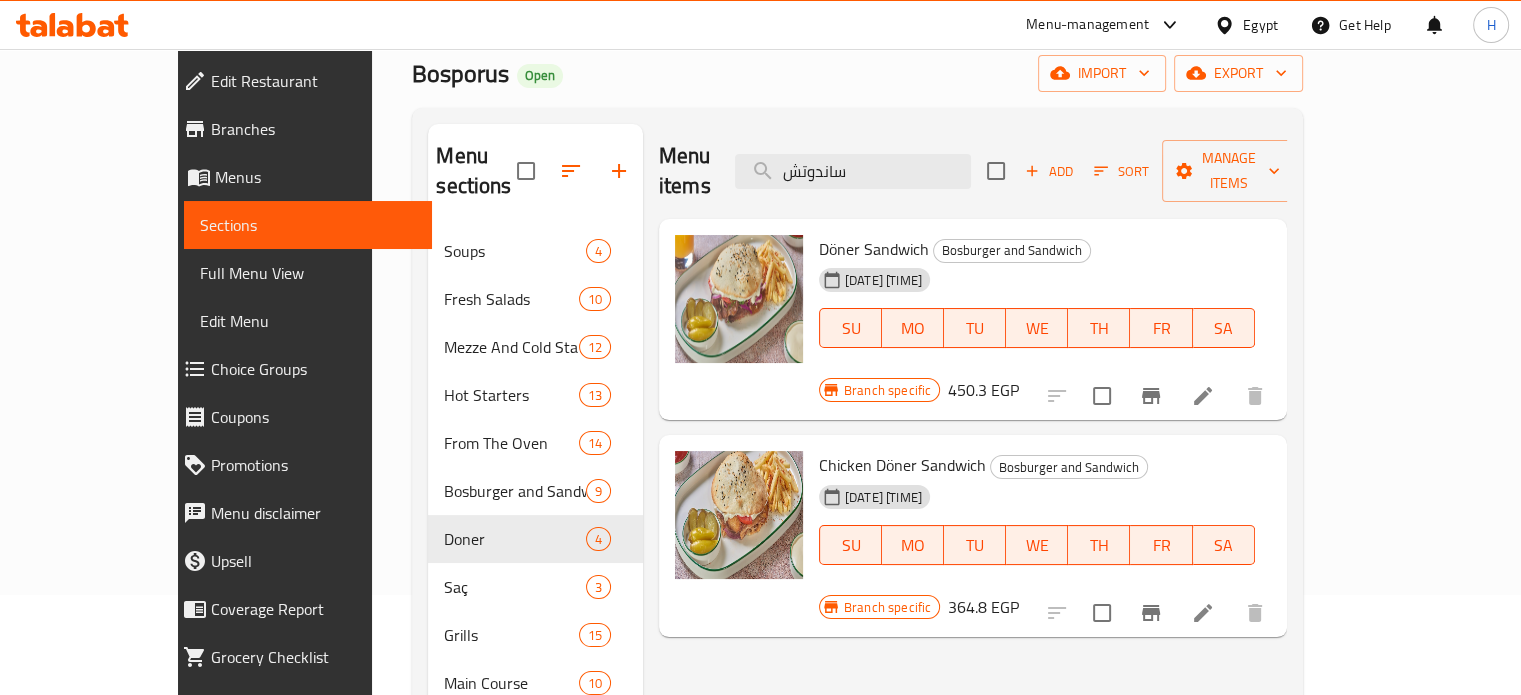 type on "ساندوتش" 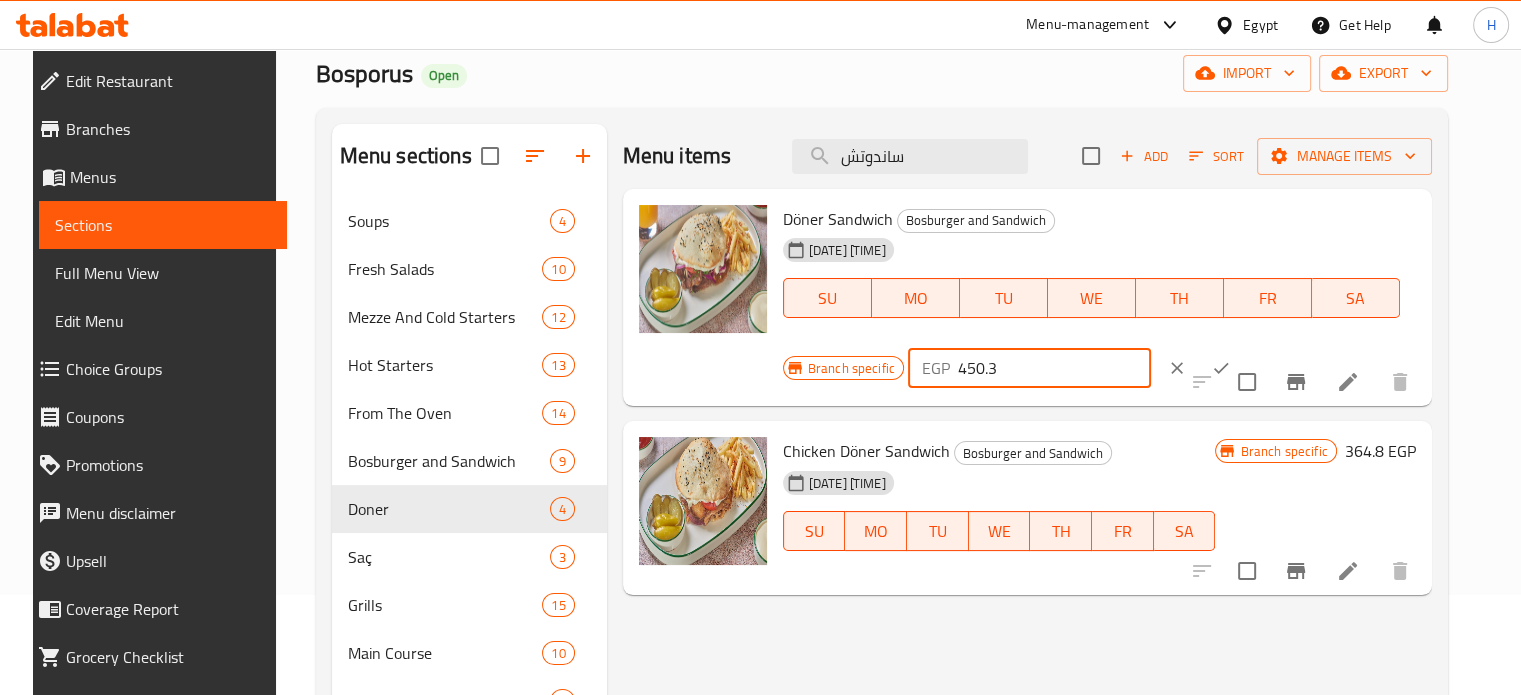 drag, startPoint x: 992, startPoint y: 371, endPoint x: 871, endPoint y: 372, distance: 121.004135 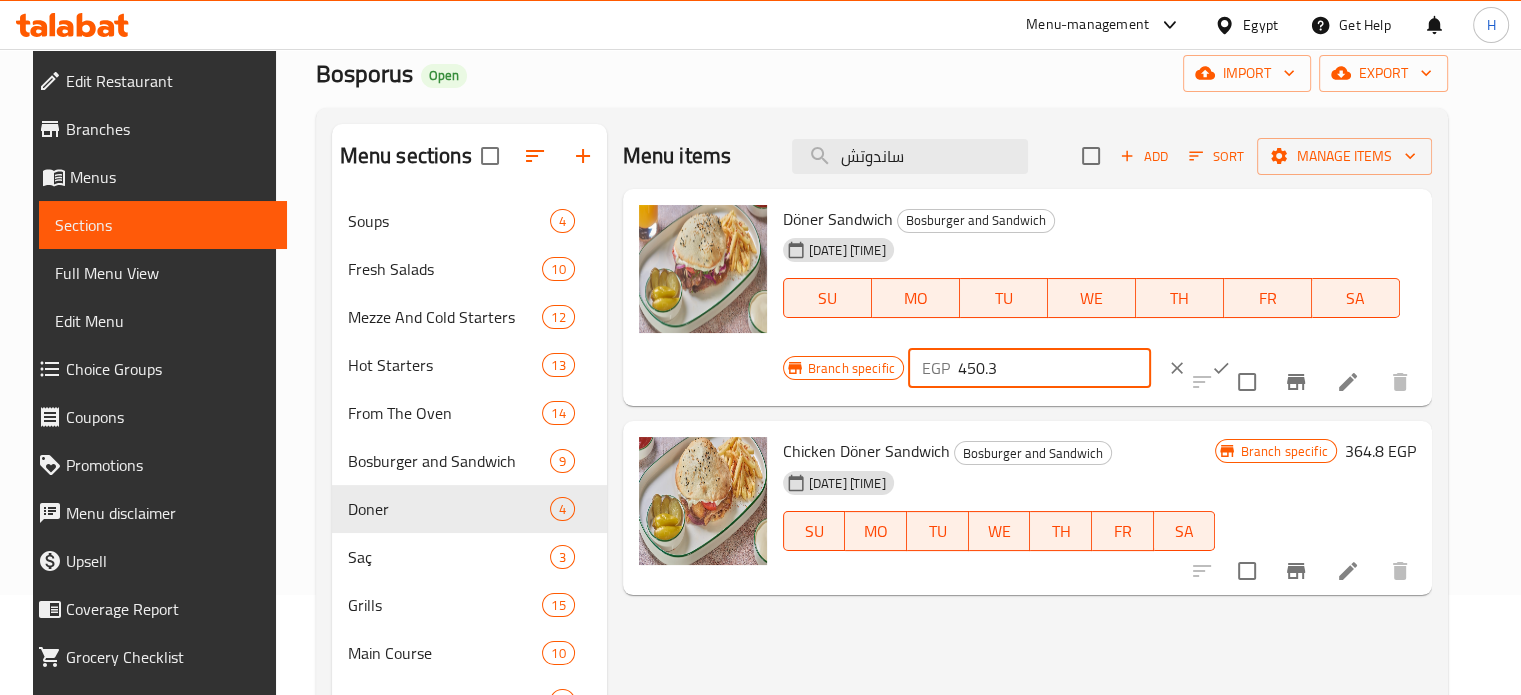 click on "Branch specific EGP 450.3" at bounding box center (1028, 368) 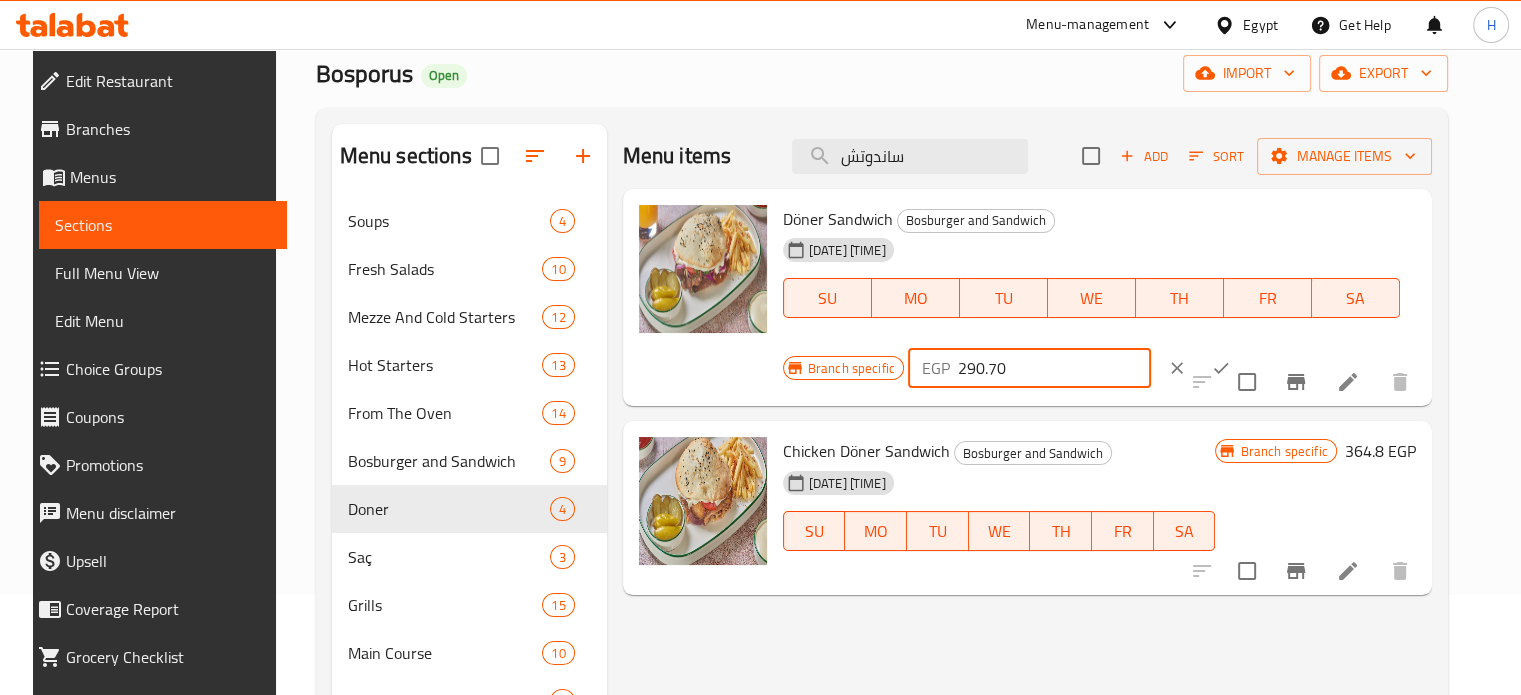 type on "290.70" 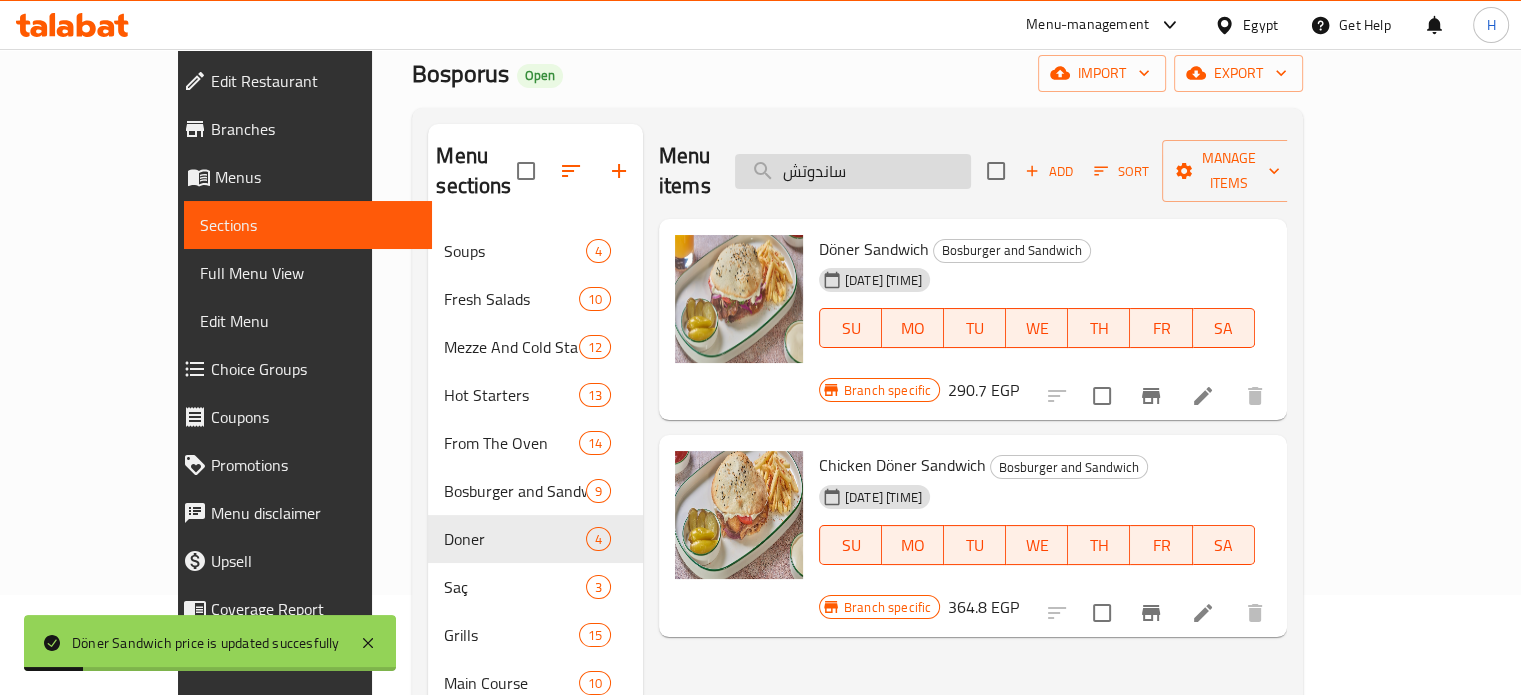 drag, startPoint x: 936, startPoint y: 152, endPoint x: 808, endPoint y: 152, distance: 128 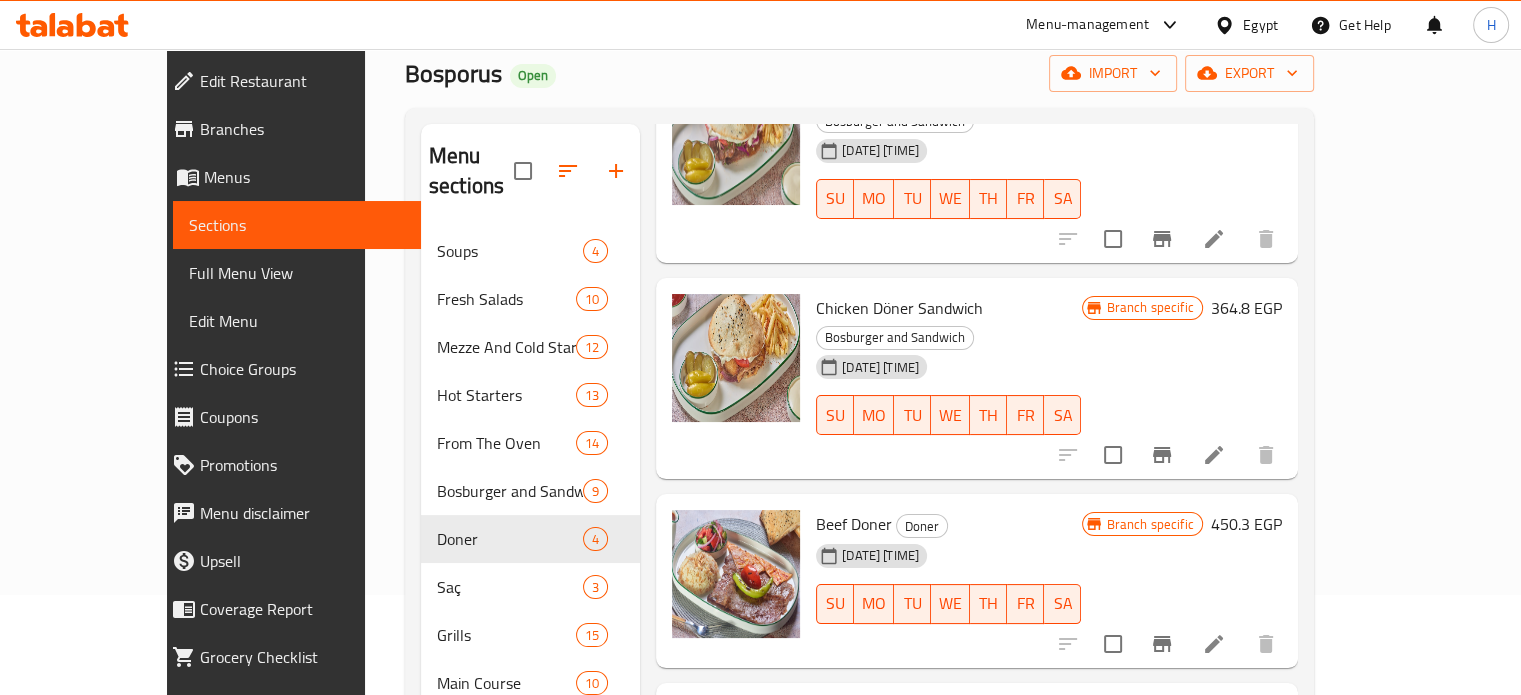 scroll, scrollTop: 1084, scrollLeft: 0, axis: vertical 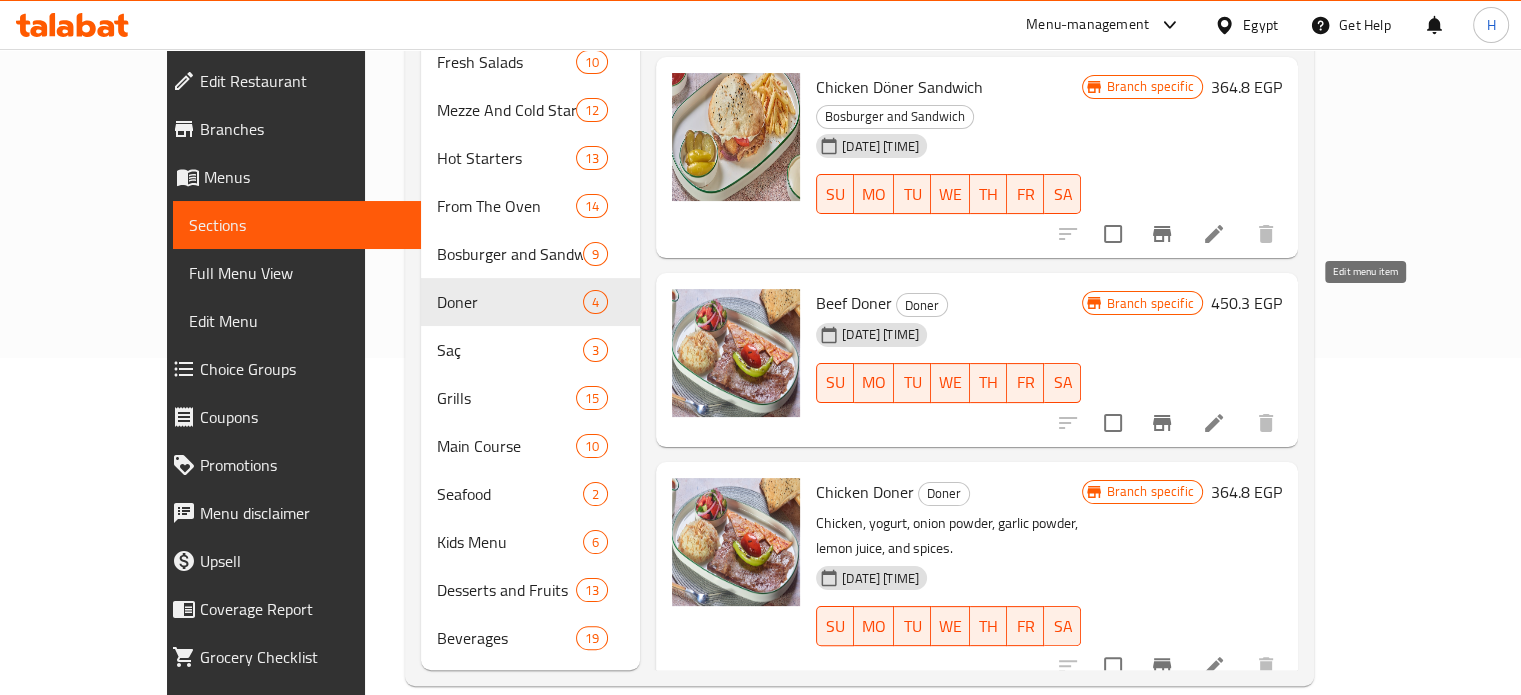 type on "دونر" 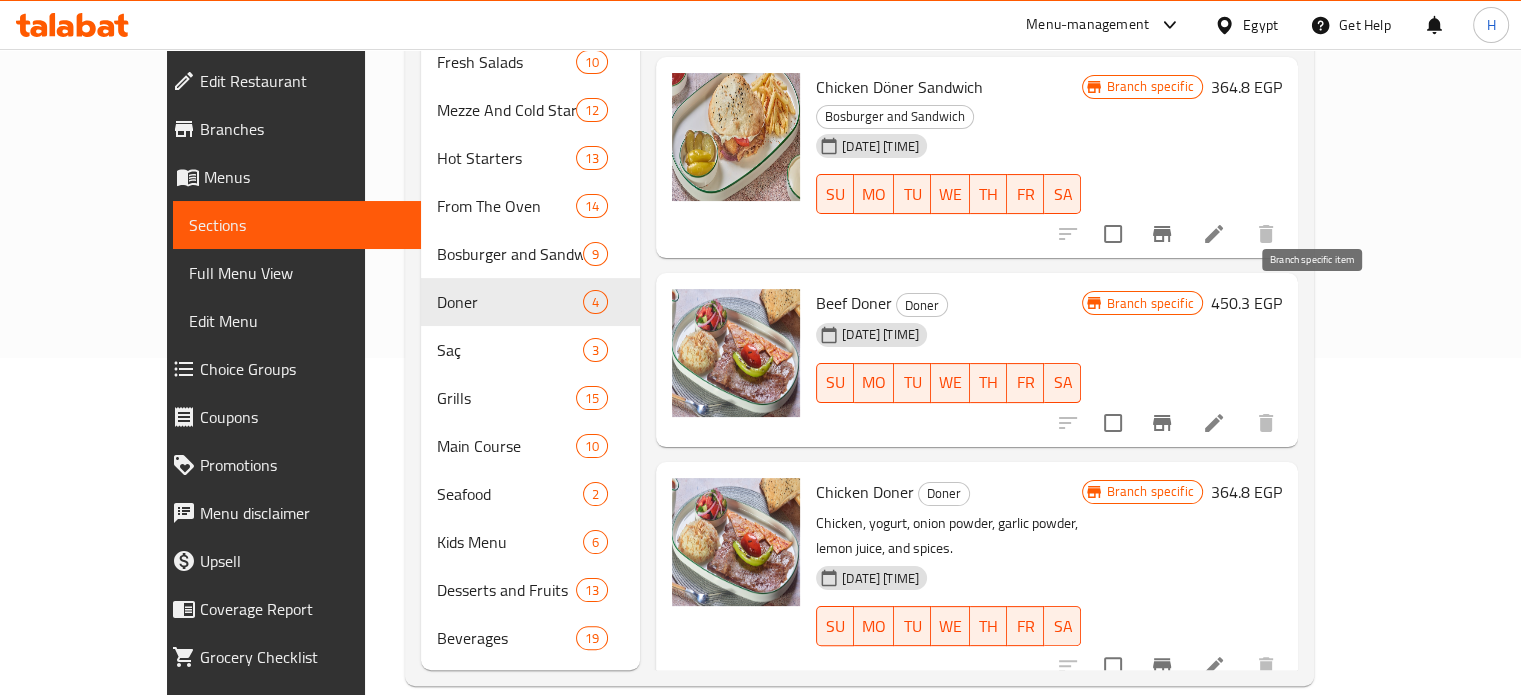 click 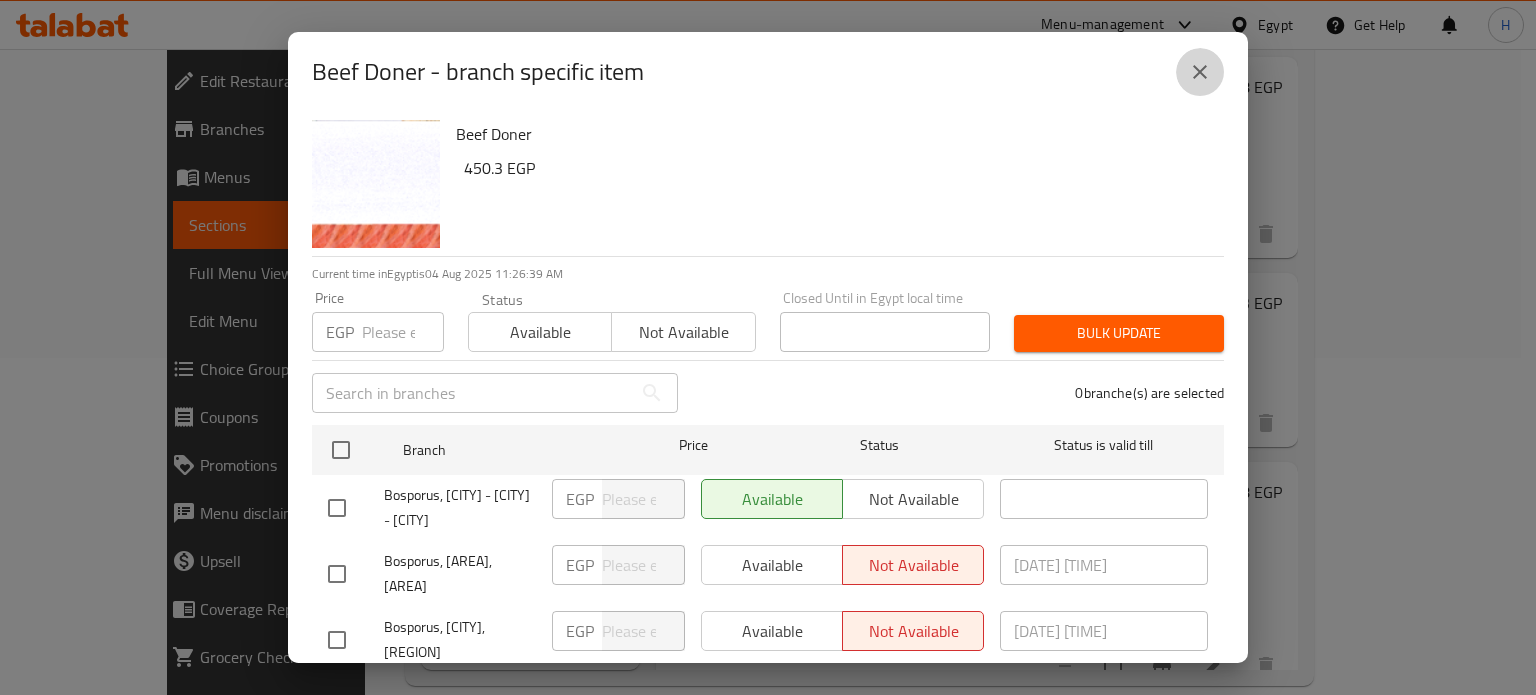 click 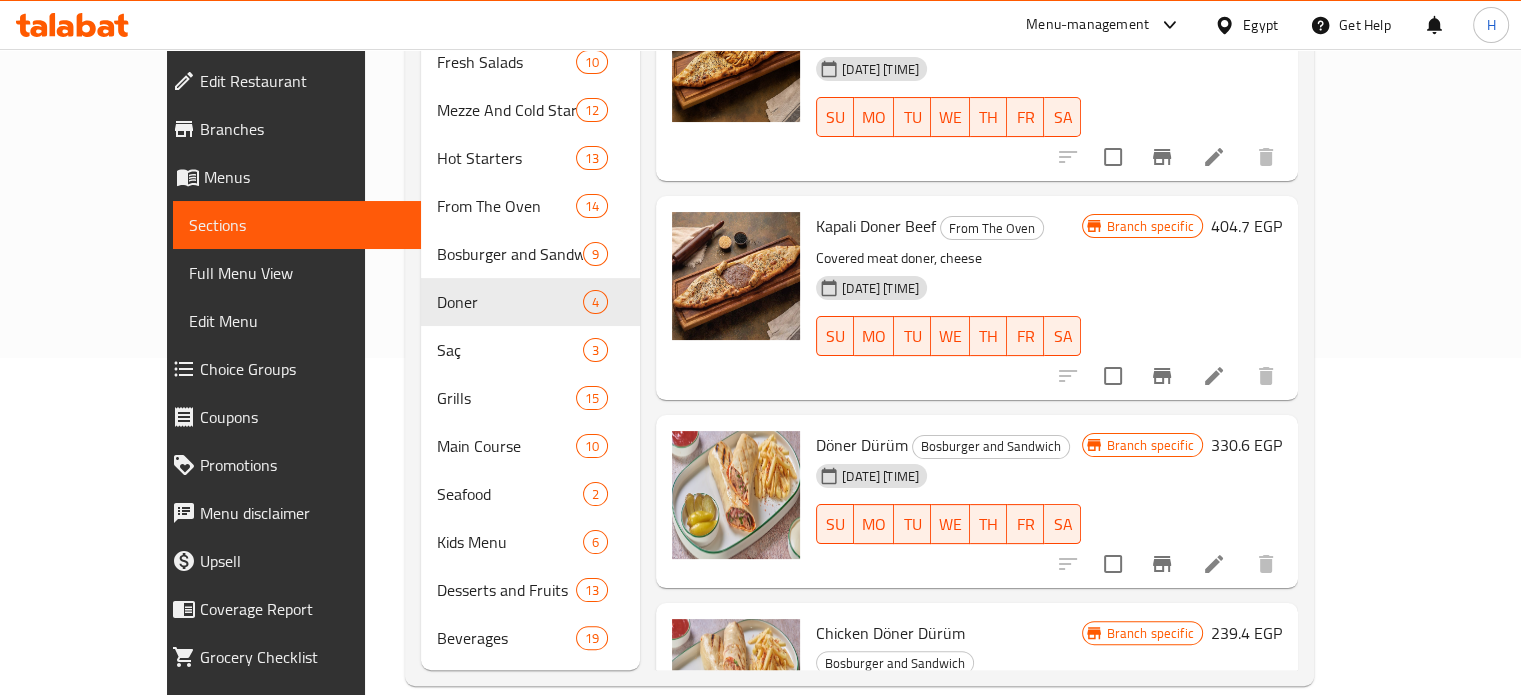 scroll, scrollTop: 0, scrollLeft: 0, axis: both 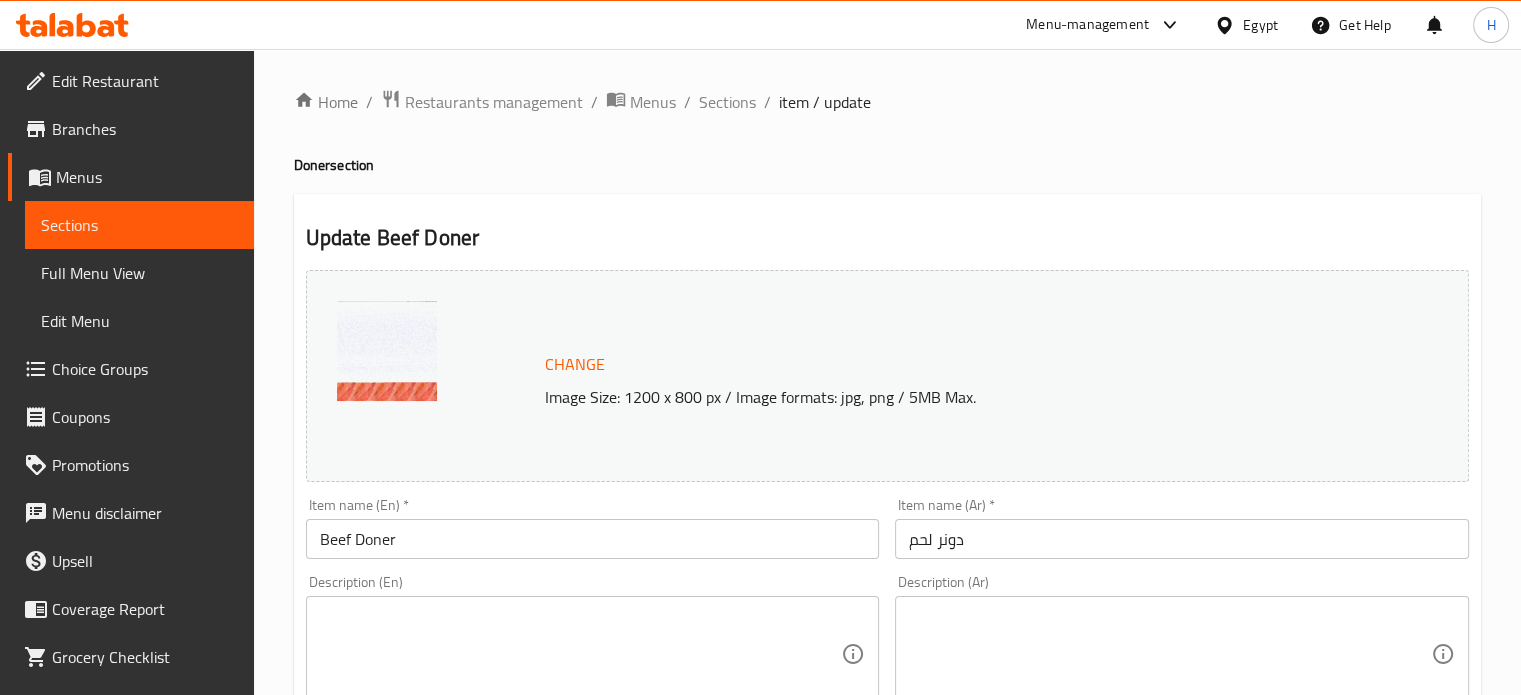 click on "Beef Doner" at bounding box center [593, 539] 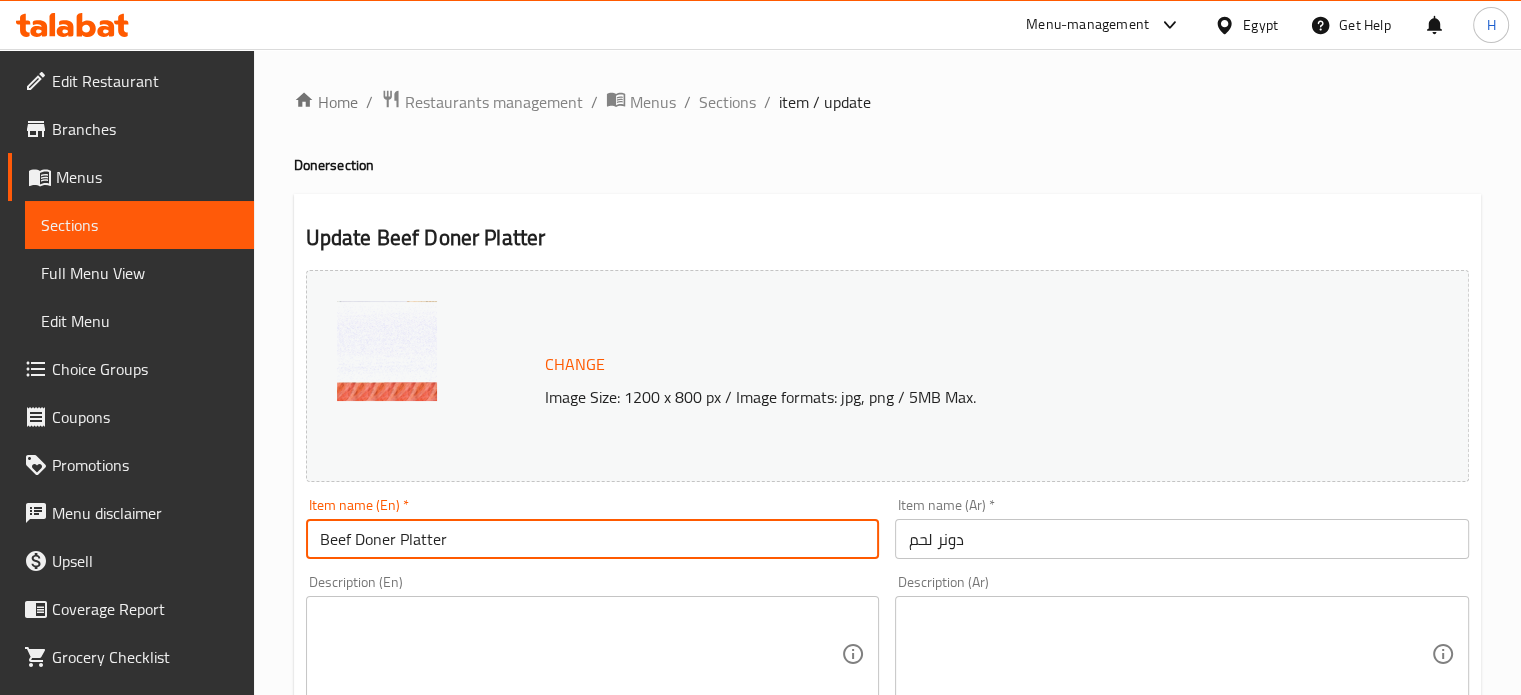 type on "Beef Doner Platter" 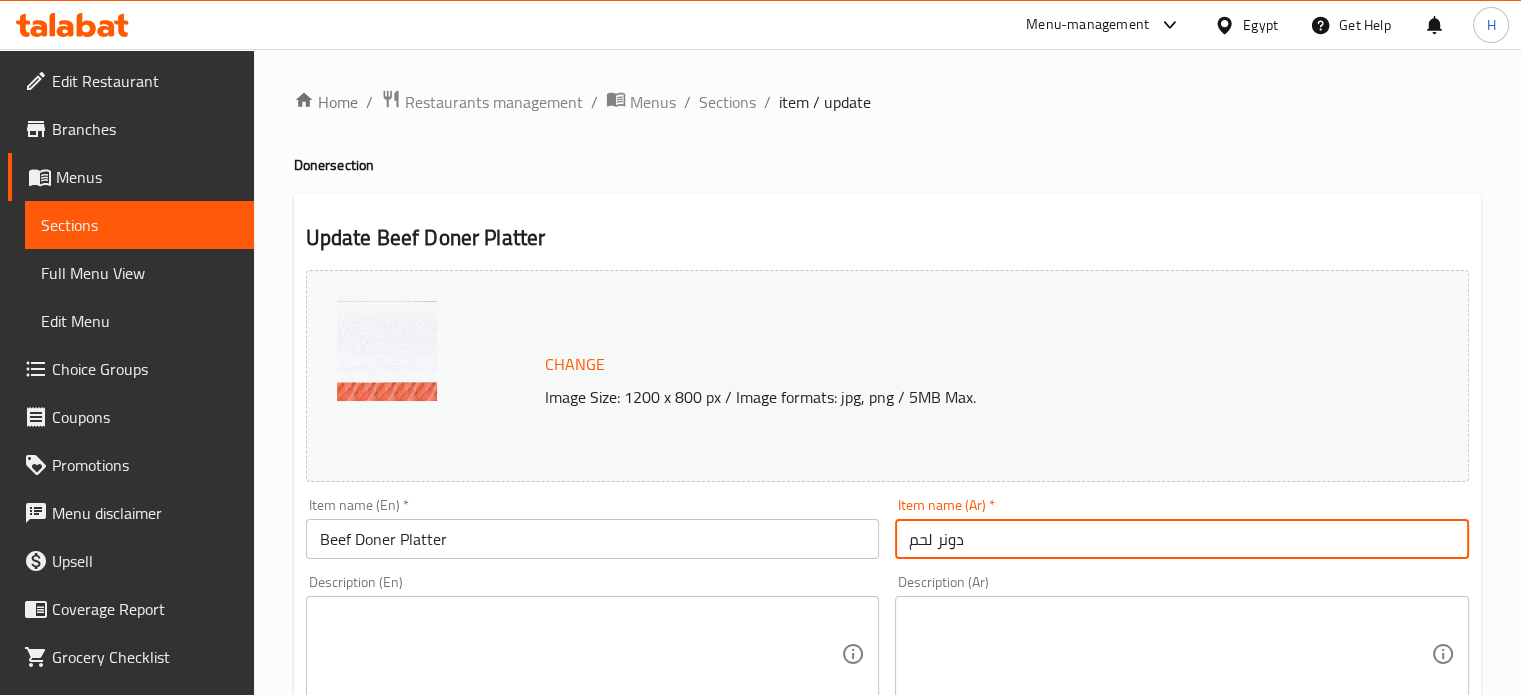 click on "دونر لحم" at bounding box center [1182, 539] 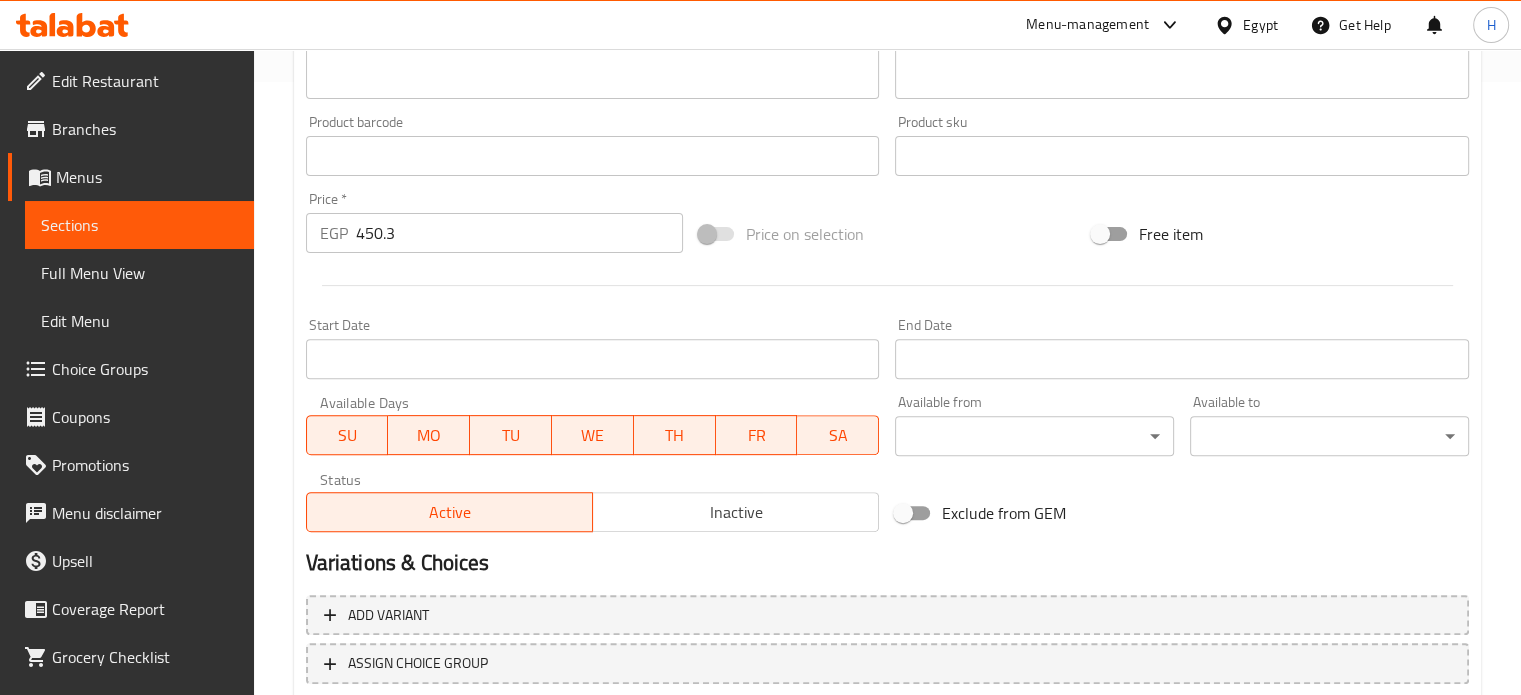 scroll, scrollTop: 745, scrollLeft: 0, axis: vertical 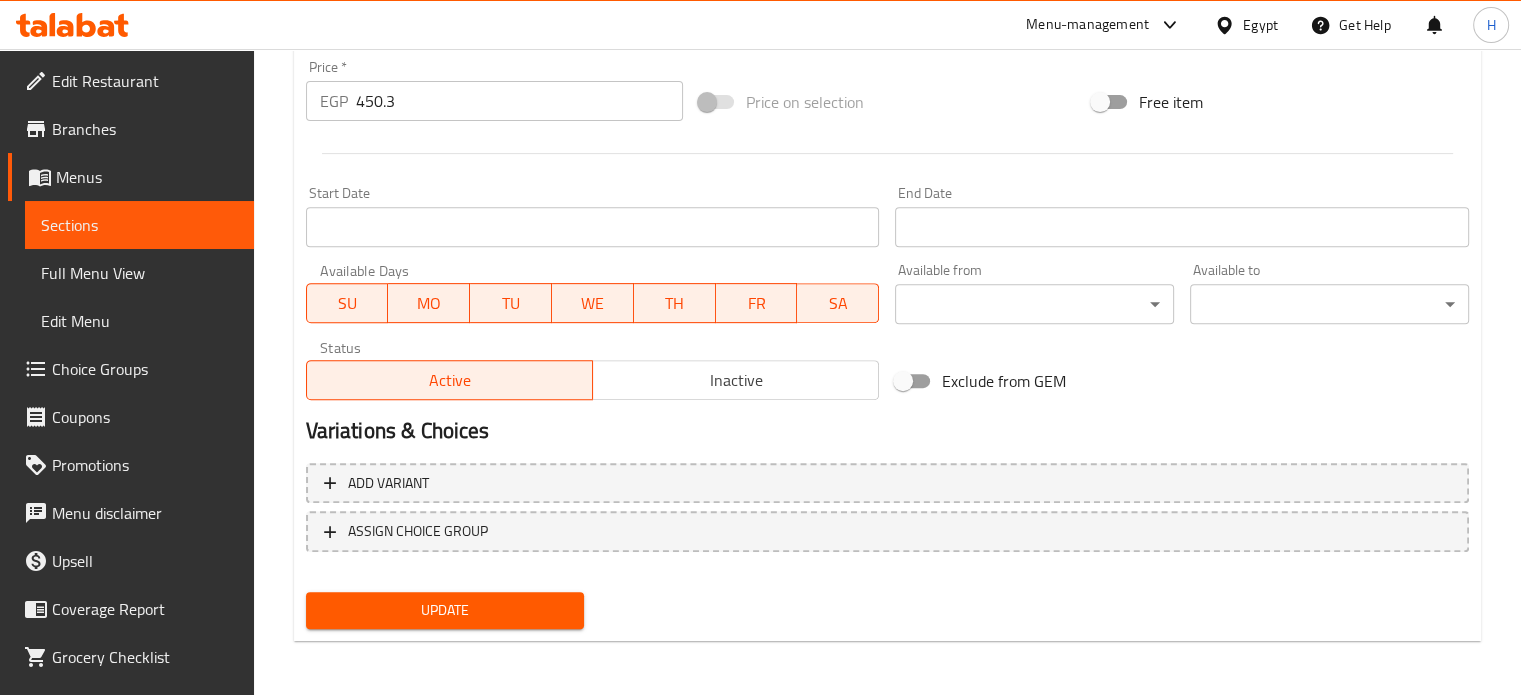 type on "طبق دونر لحم" 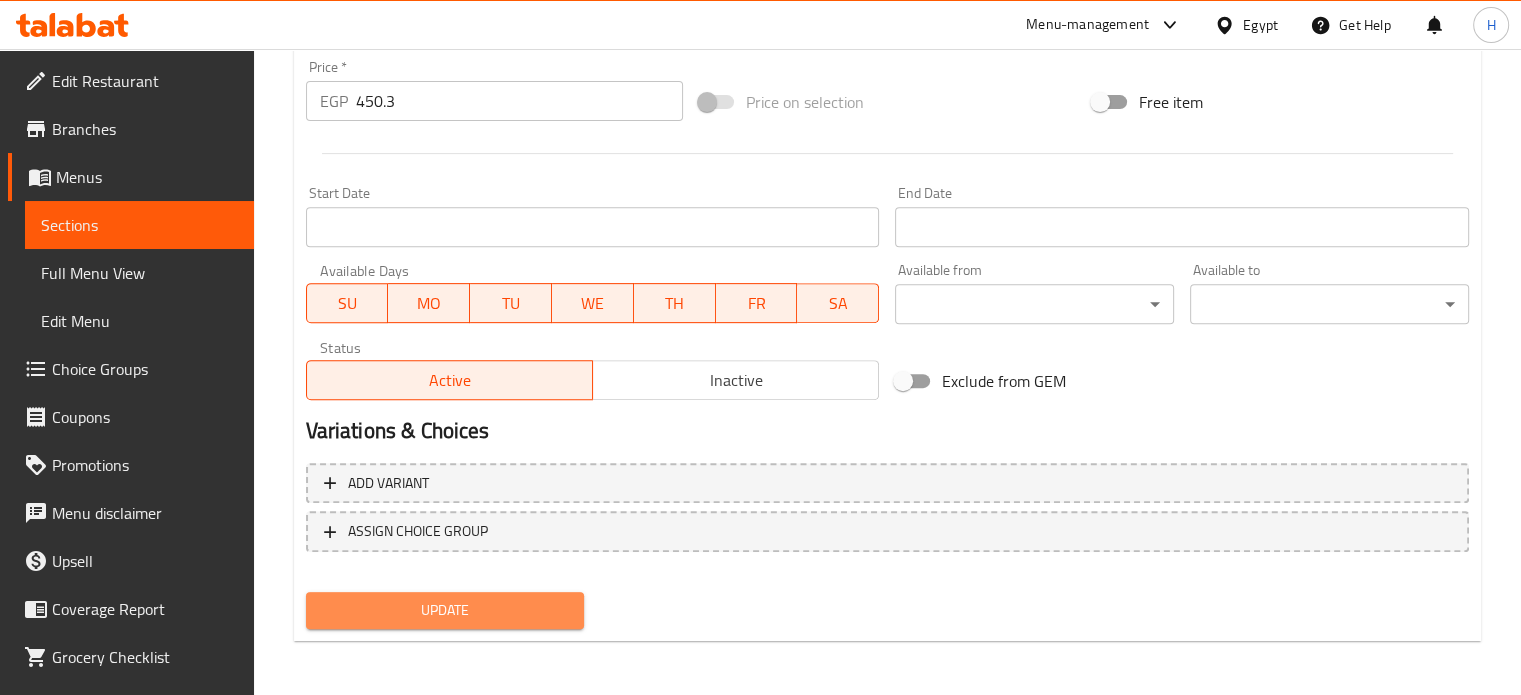 click on "Update" at bounding box center [445, 610] 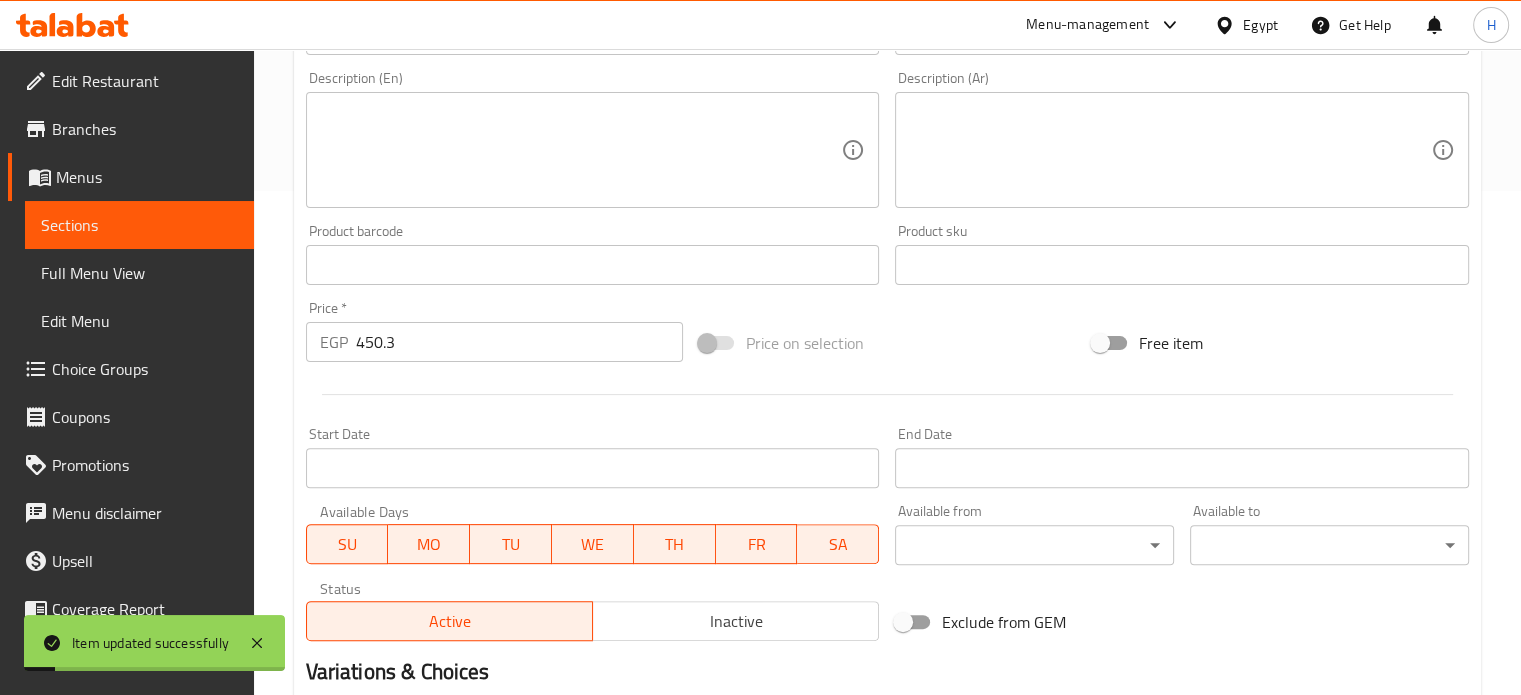 scroll, scrollTop: 245, scrollLeft: 0, axis: vertical 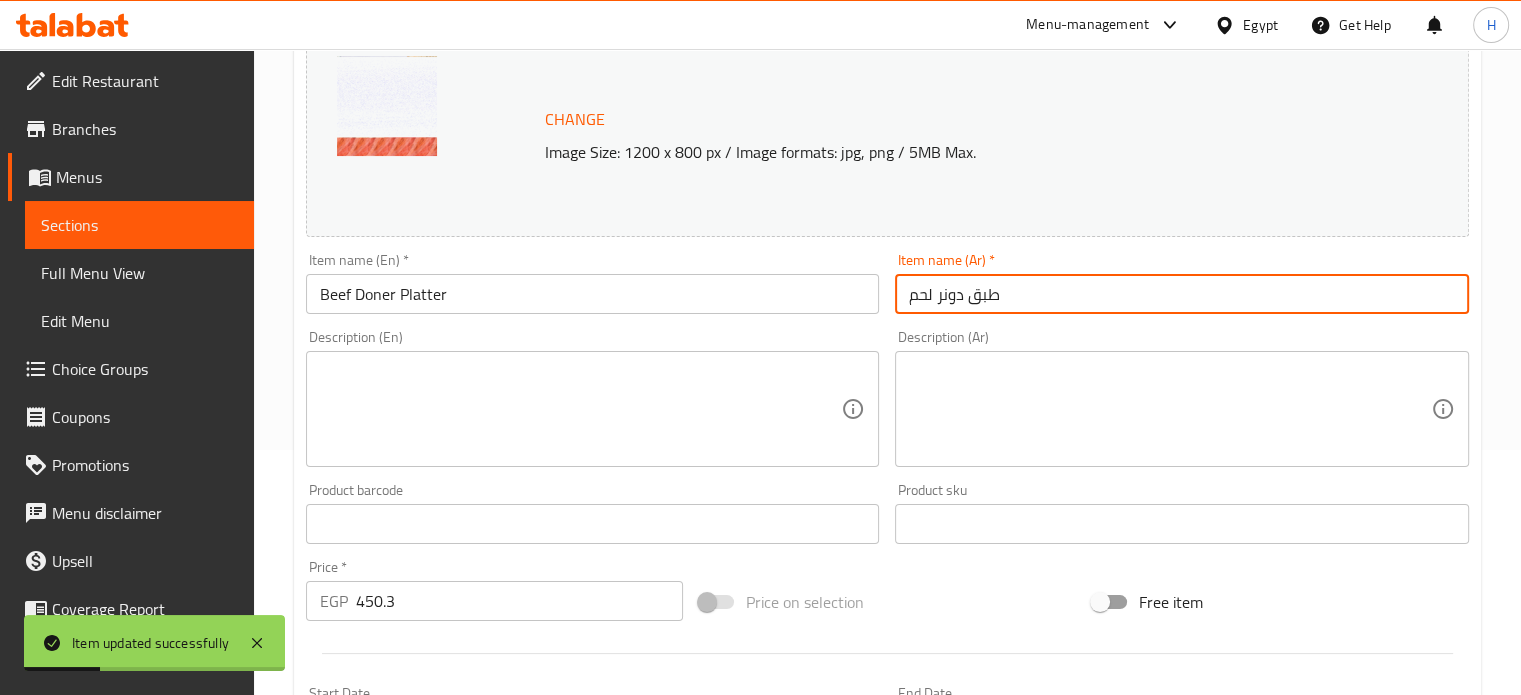 click on "طبق دونر لحم" at bounding box center (1182, 294) 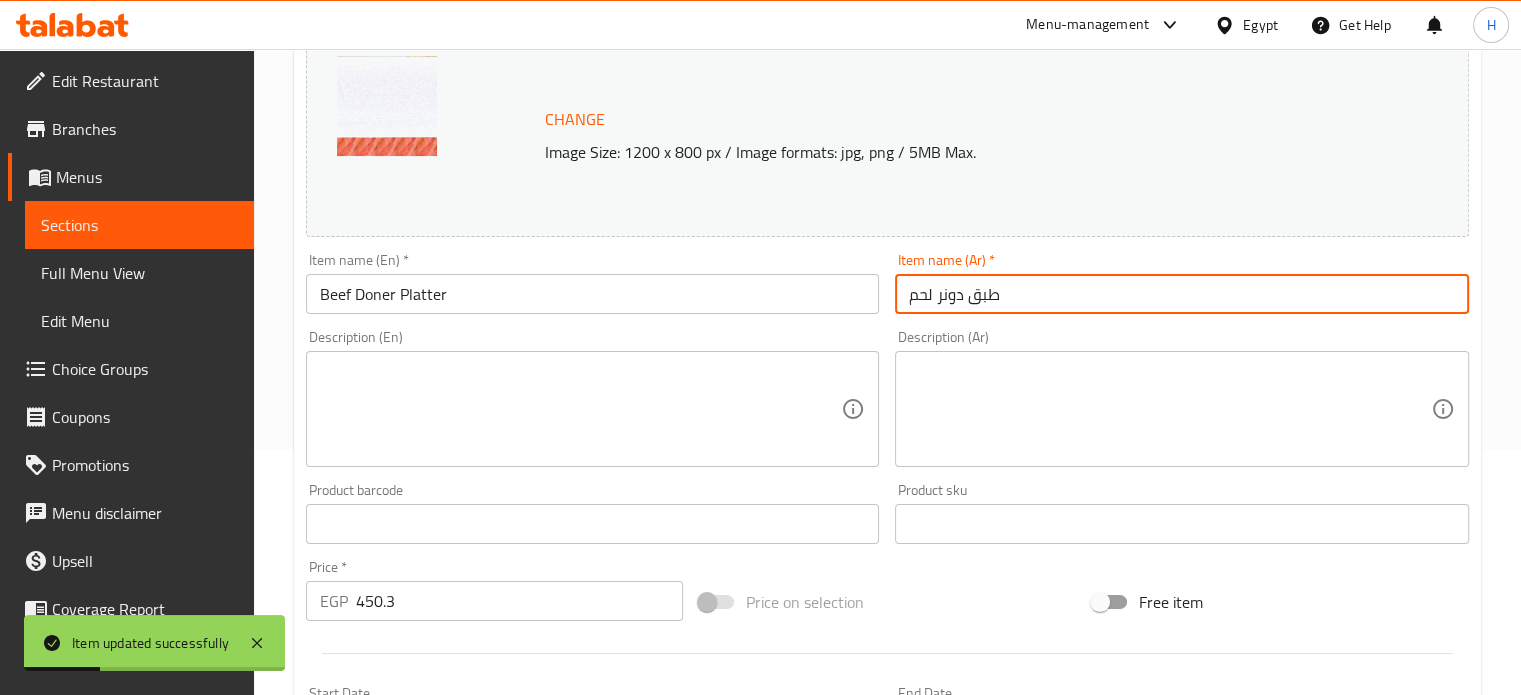 click on "طبق دونر لحم" at bounding box center (1182, 294) 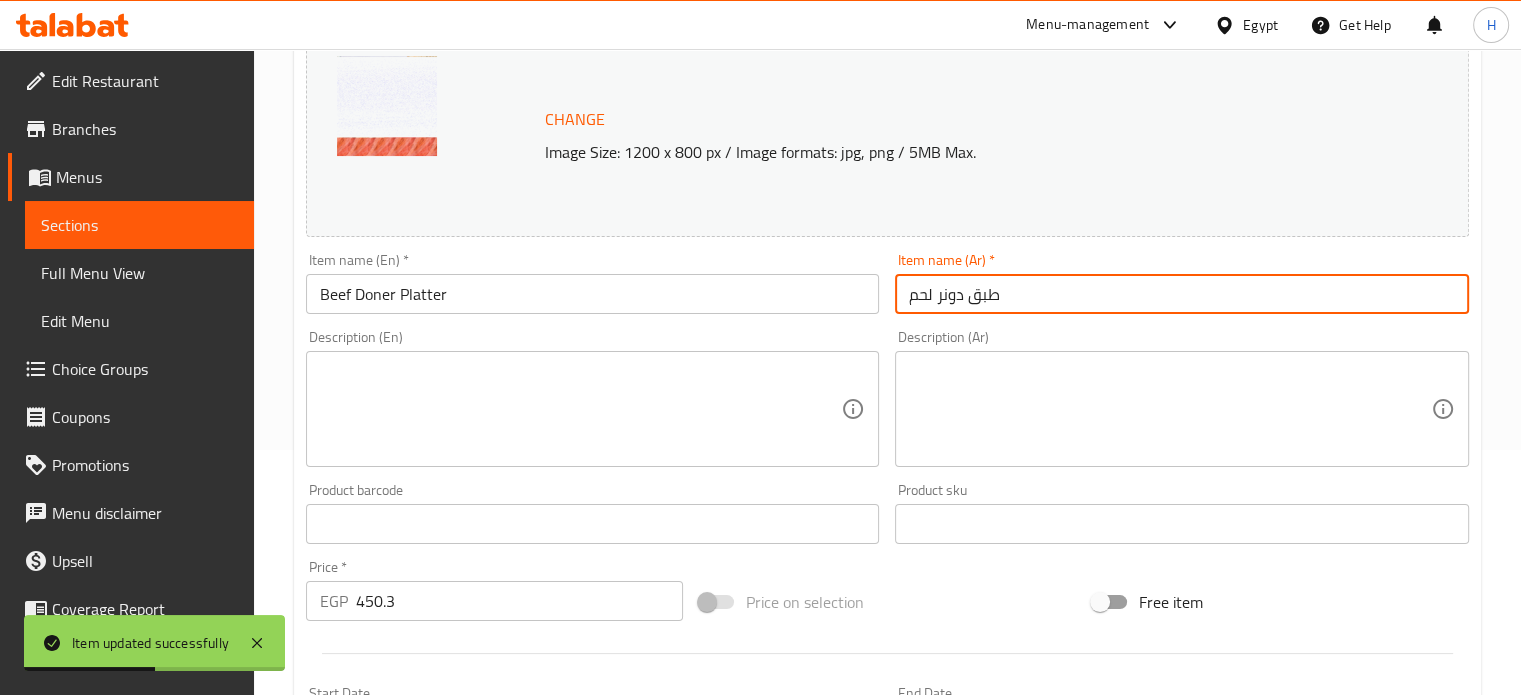 click on "Beef Doner Platter" at bounding box center (593, 294) 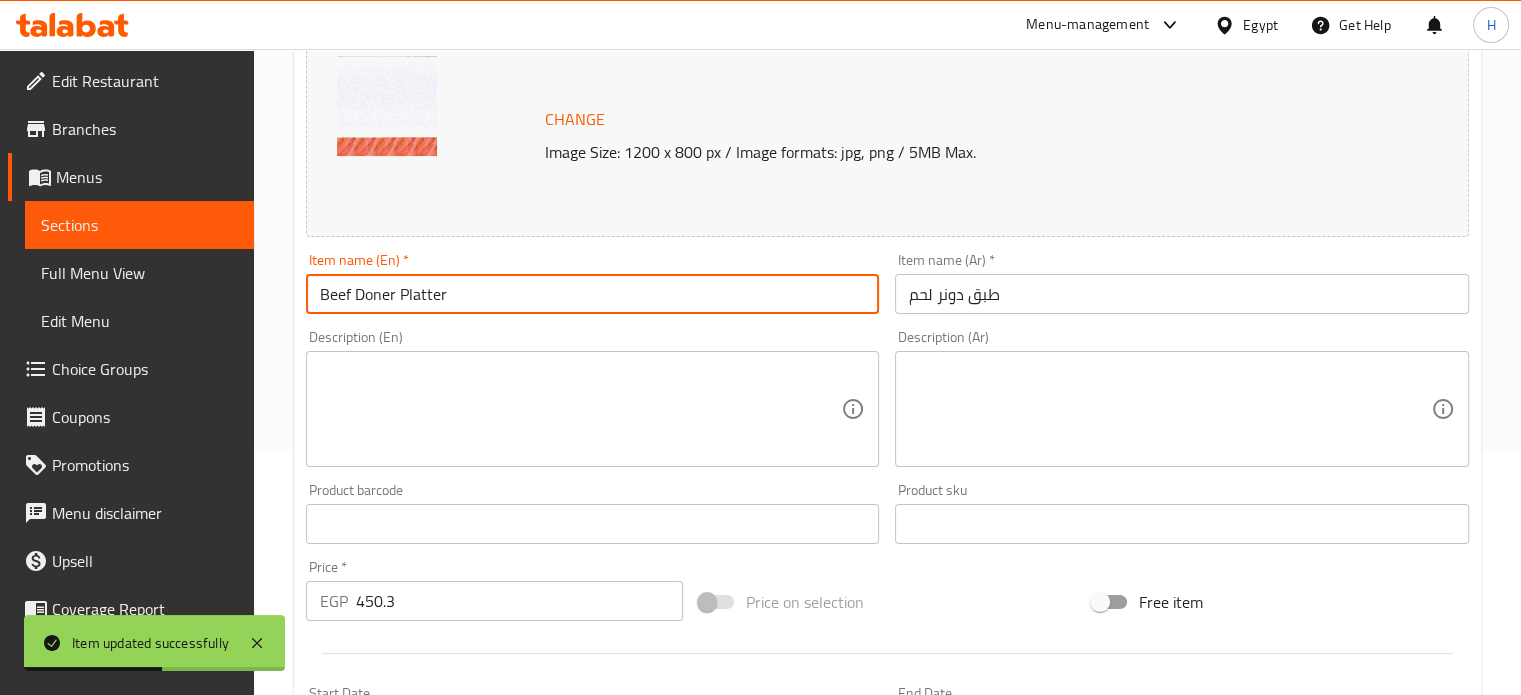 click on "Beef Doner Platter" at bounding box center (593, 294) 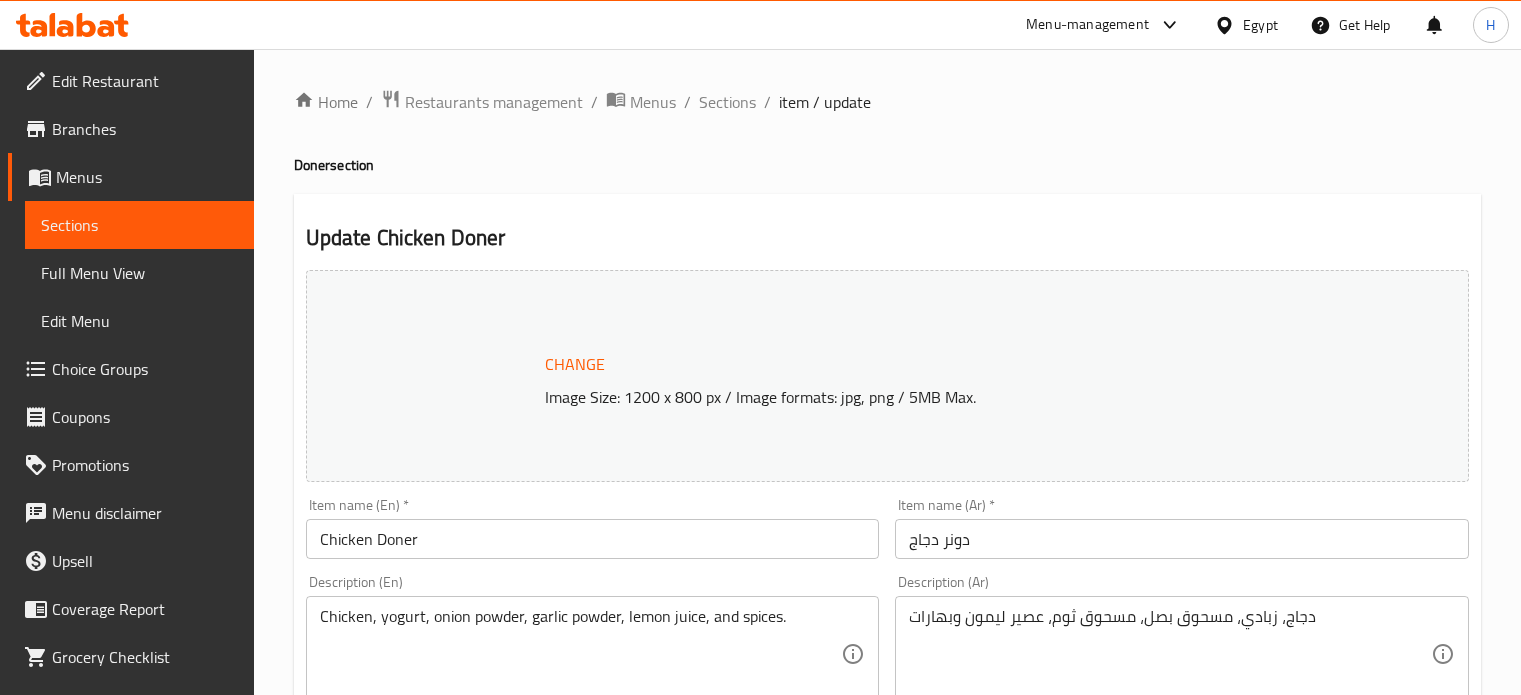 scroll, scrollTop: 0, scrollLeft: 0, axis: both 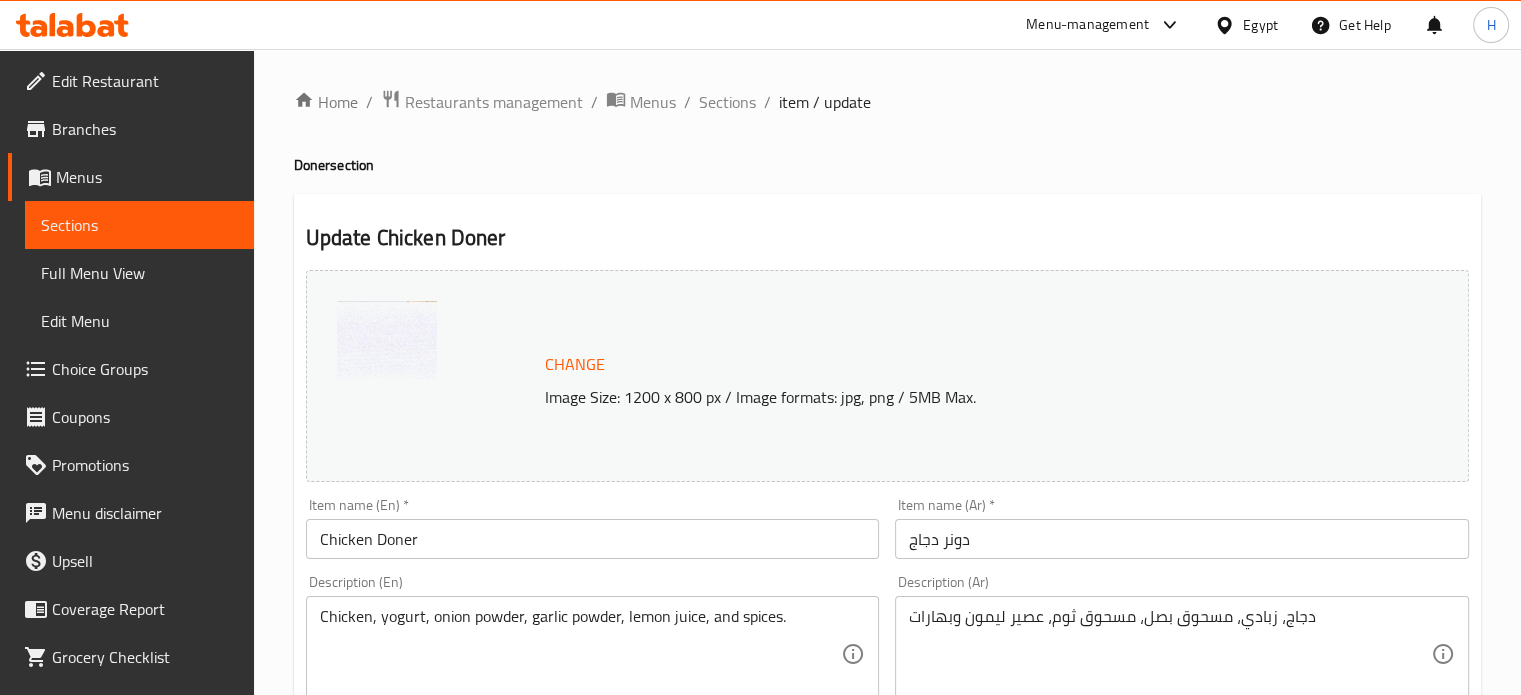 click on "دونر دجاج" at bounding box center [1182, 539] 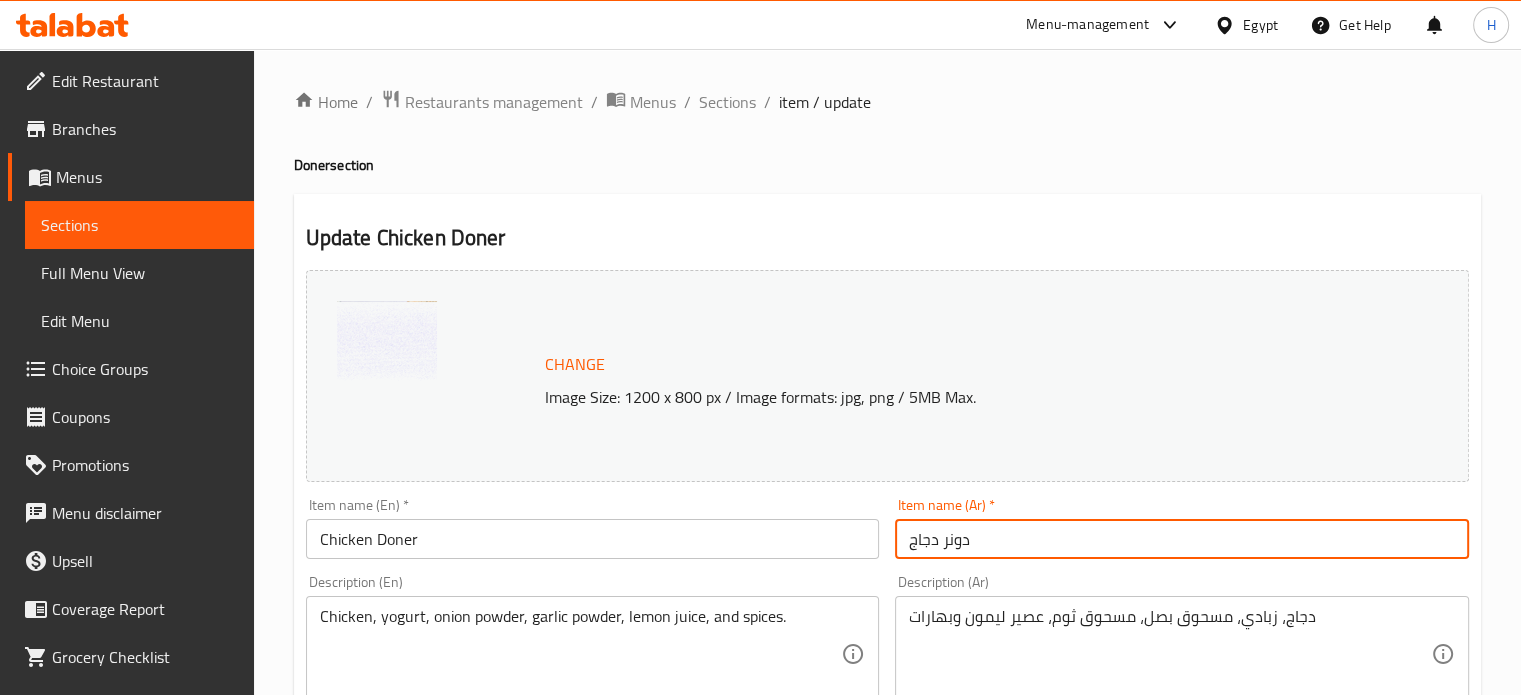 paste on "طبق" 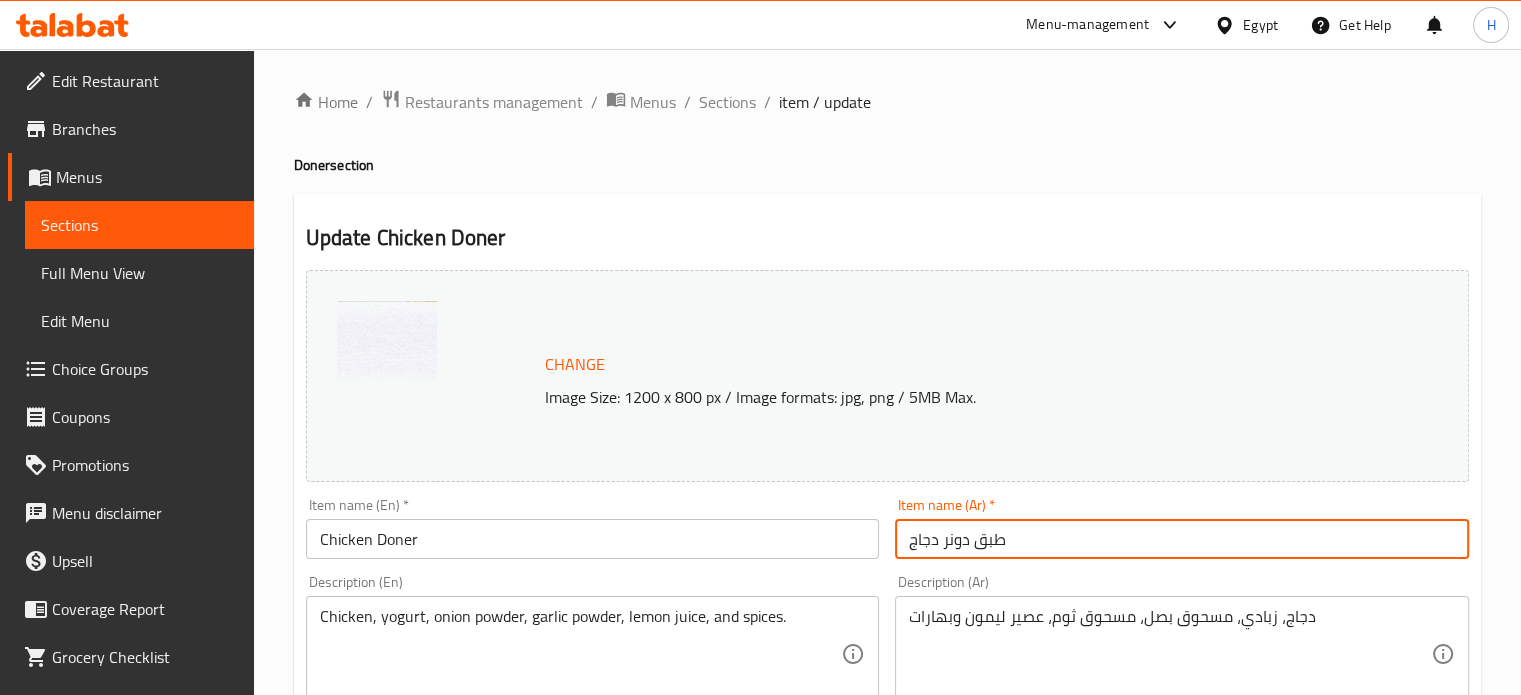 type on "طبق دونر دجاج" 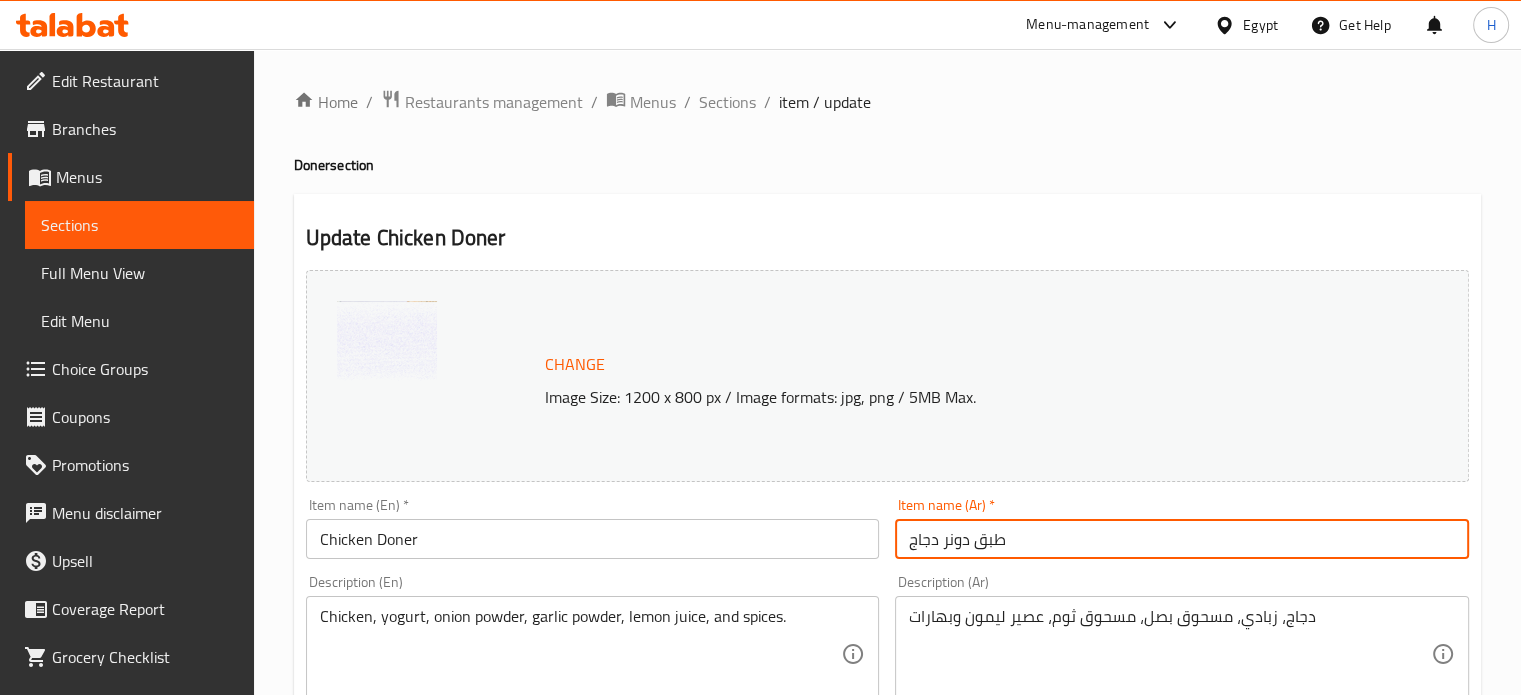 click on "Chicken Doner" at bounding box center (593, 539) 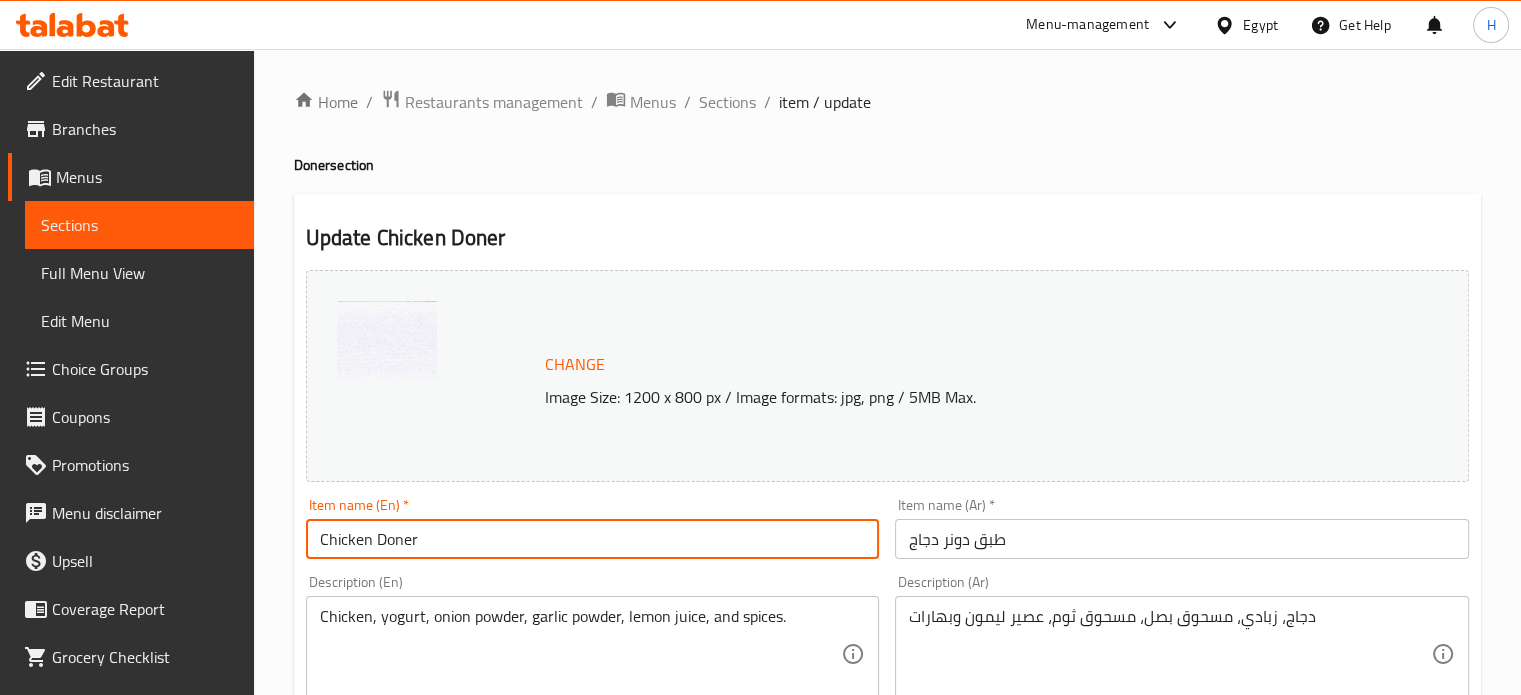 paste on "Platter" 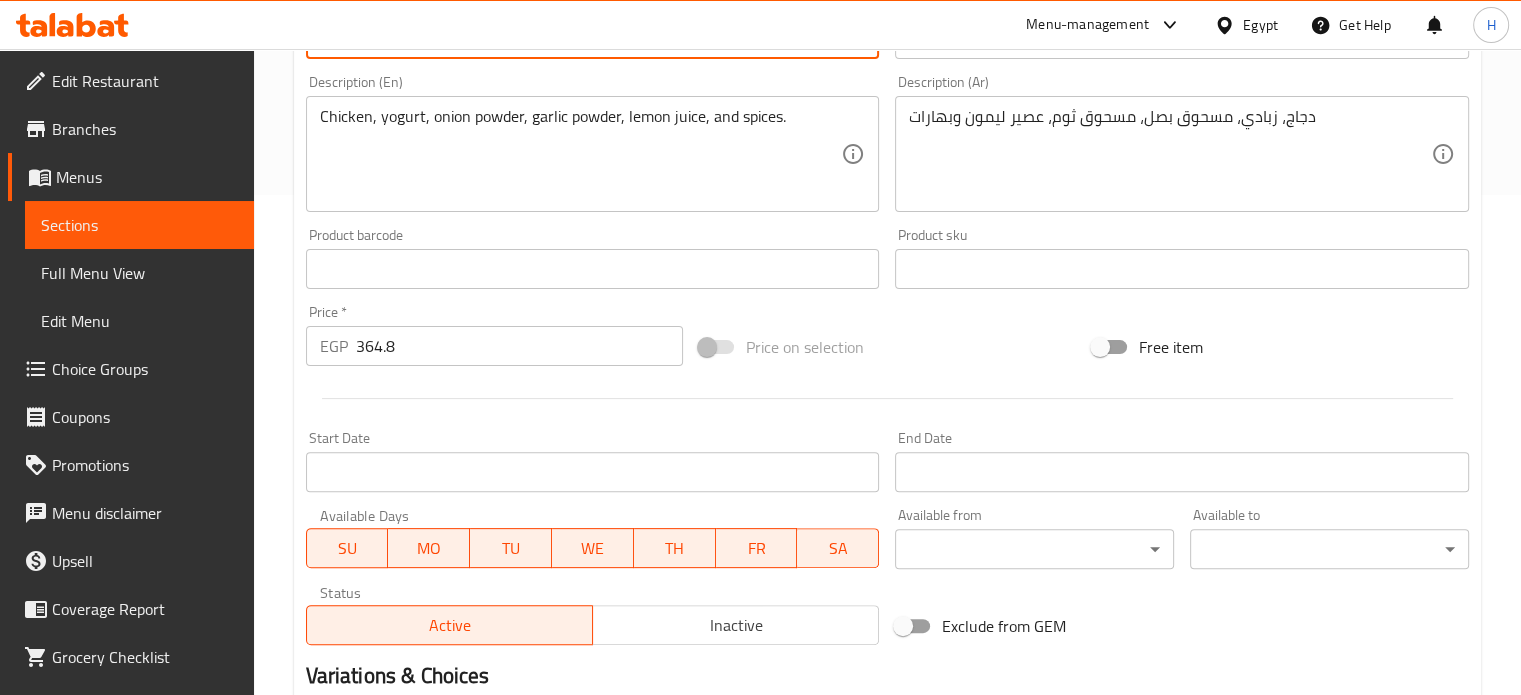 scroll, scrollTop: 745, scrollLeft: 0, axis: vertical 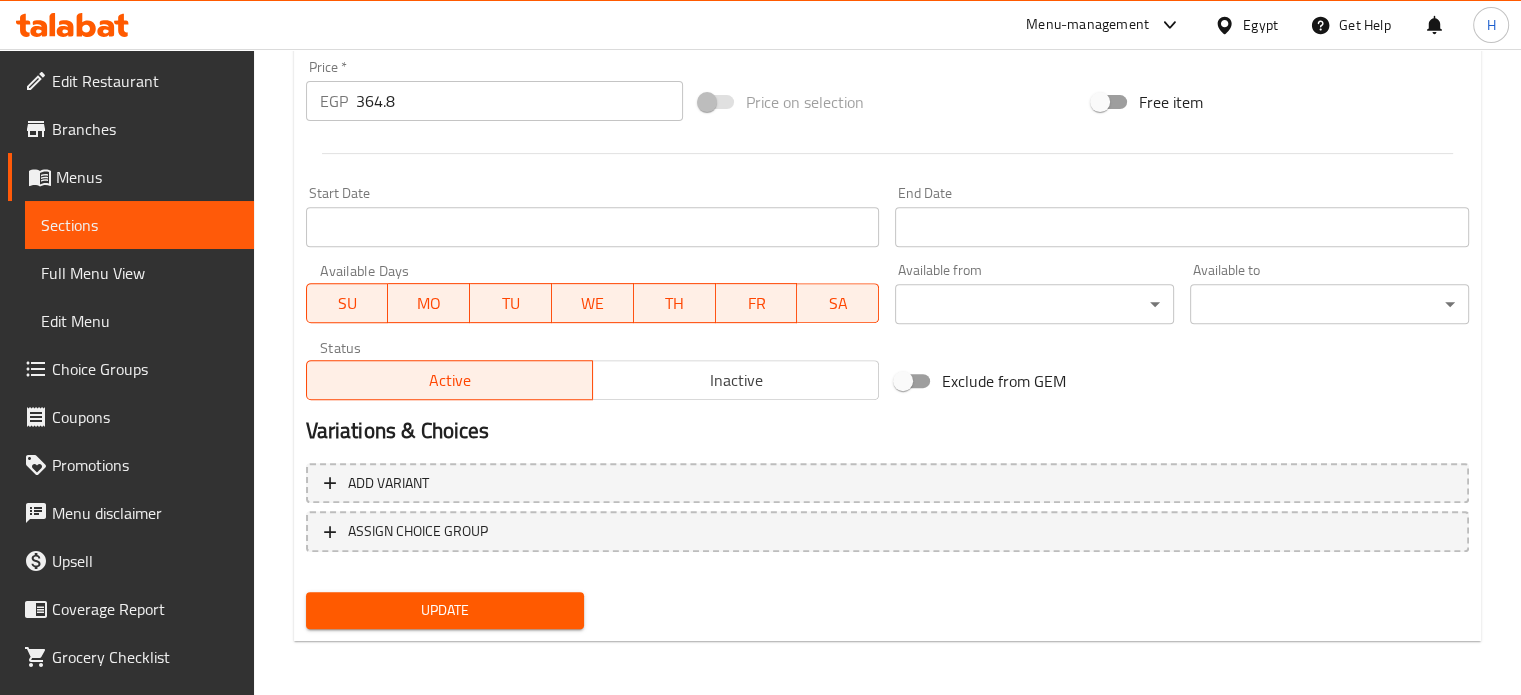 type on "Chicken Doner Platter" 